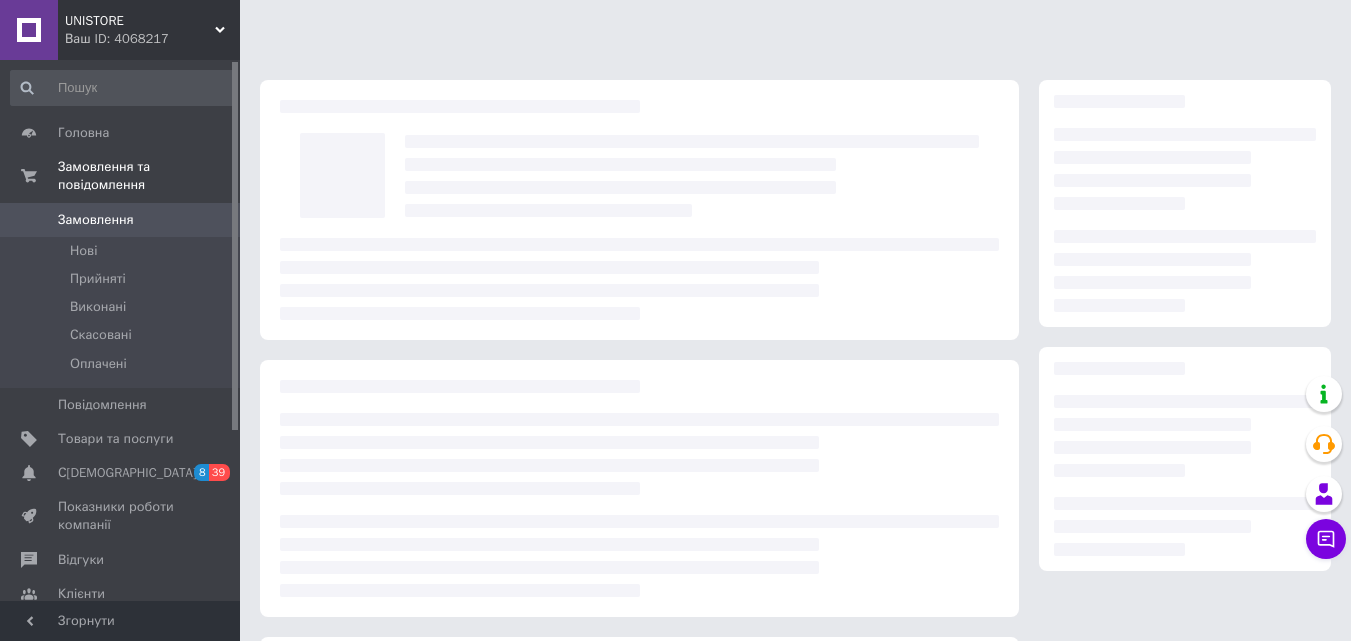 scroll, scrollTop: 0, scrollLeft: 0, axis: both 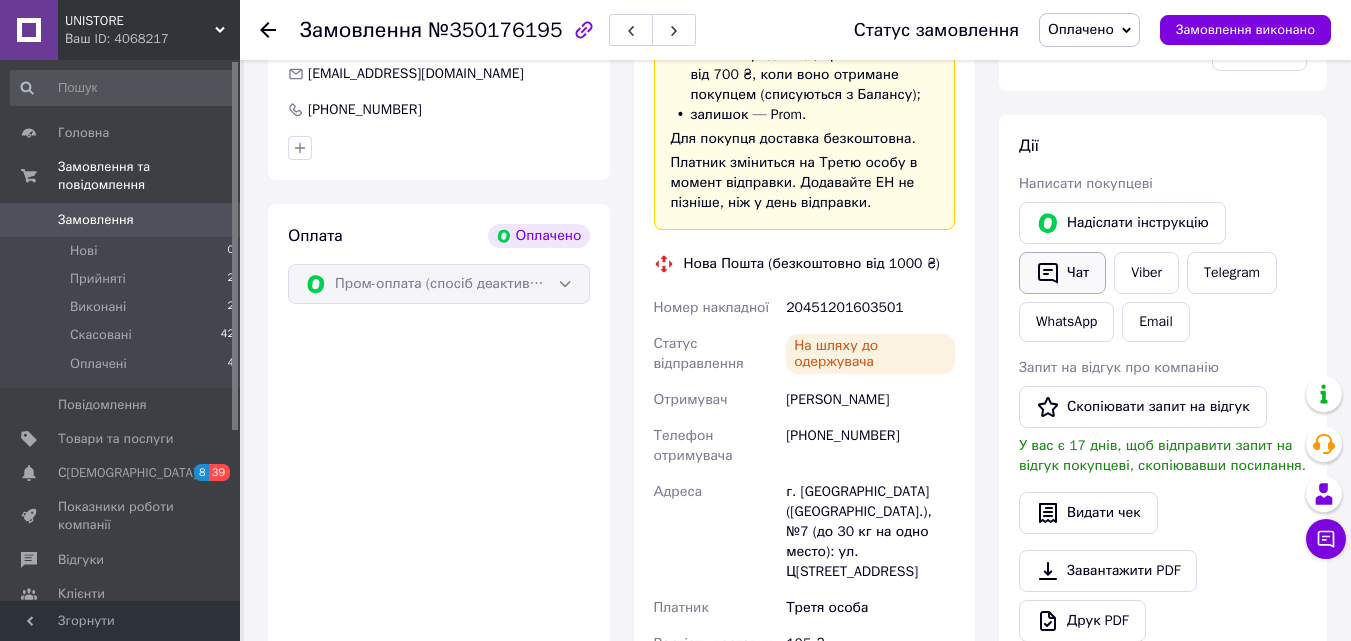 click on "Чат" at bounding box center [1062, 273] 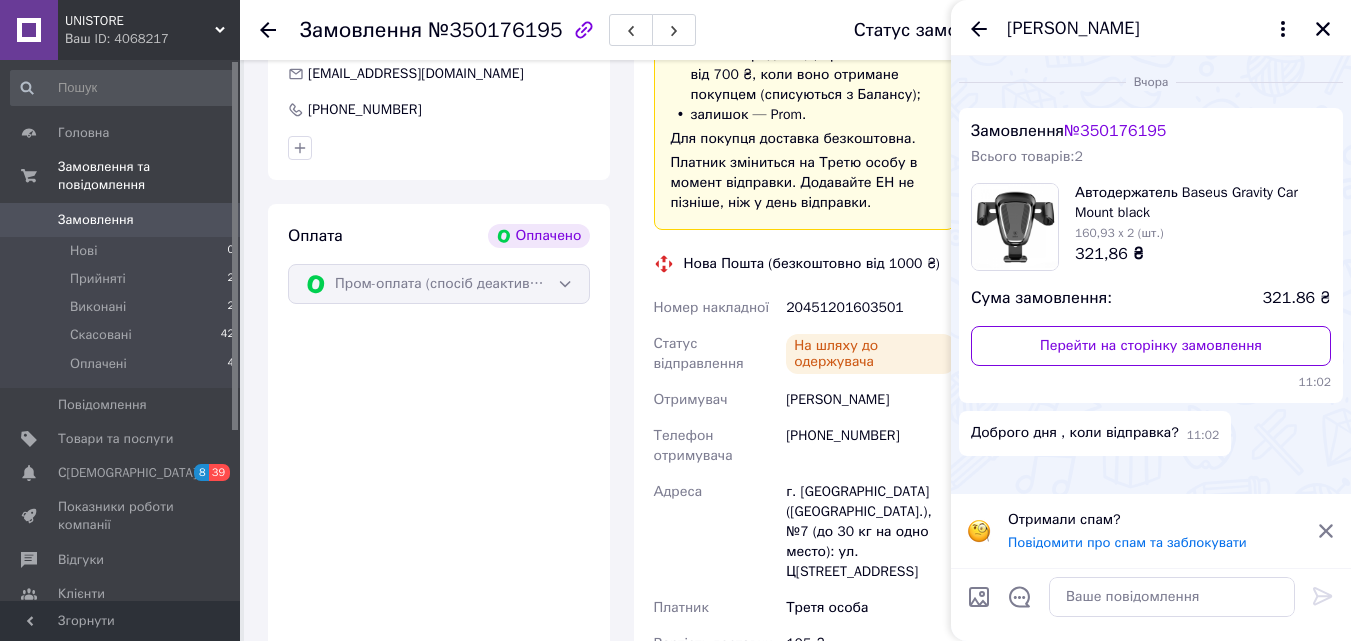 click 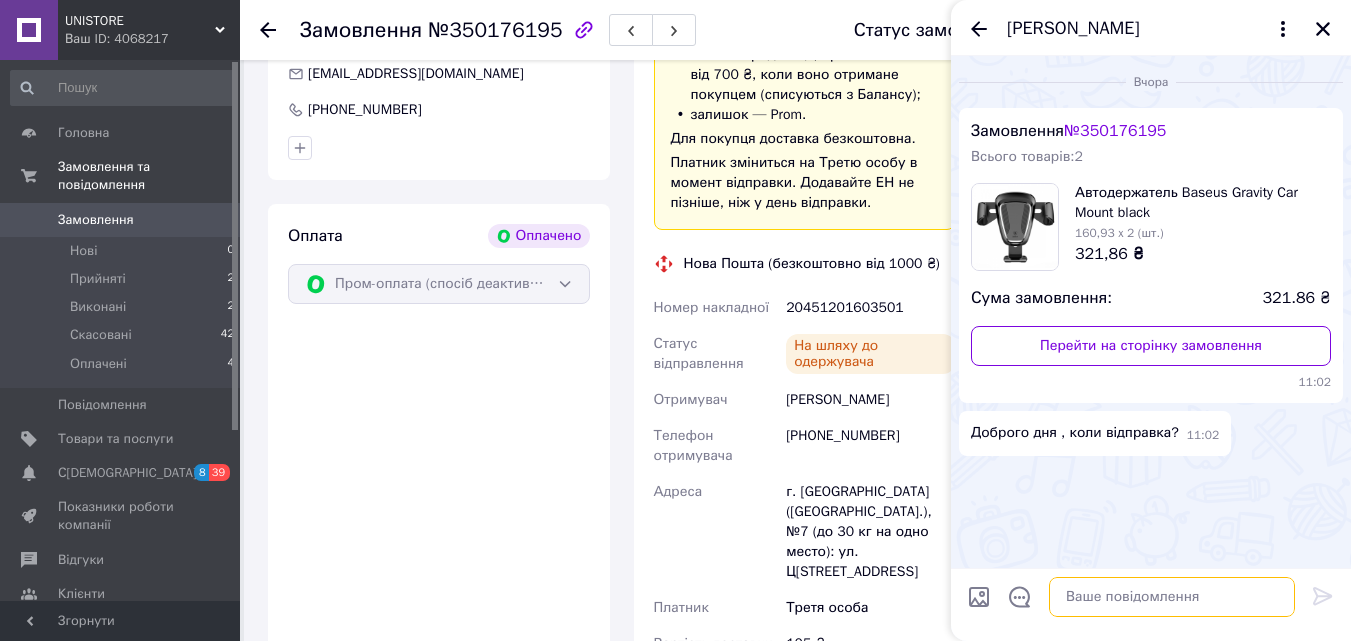 click at bounding box center [1172, 597] 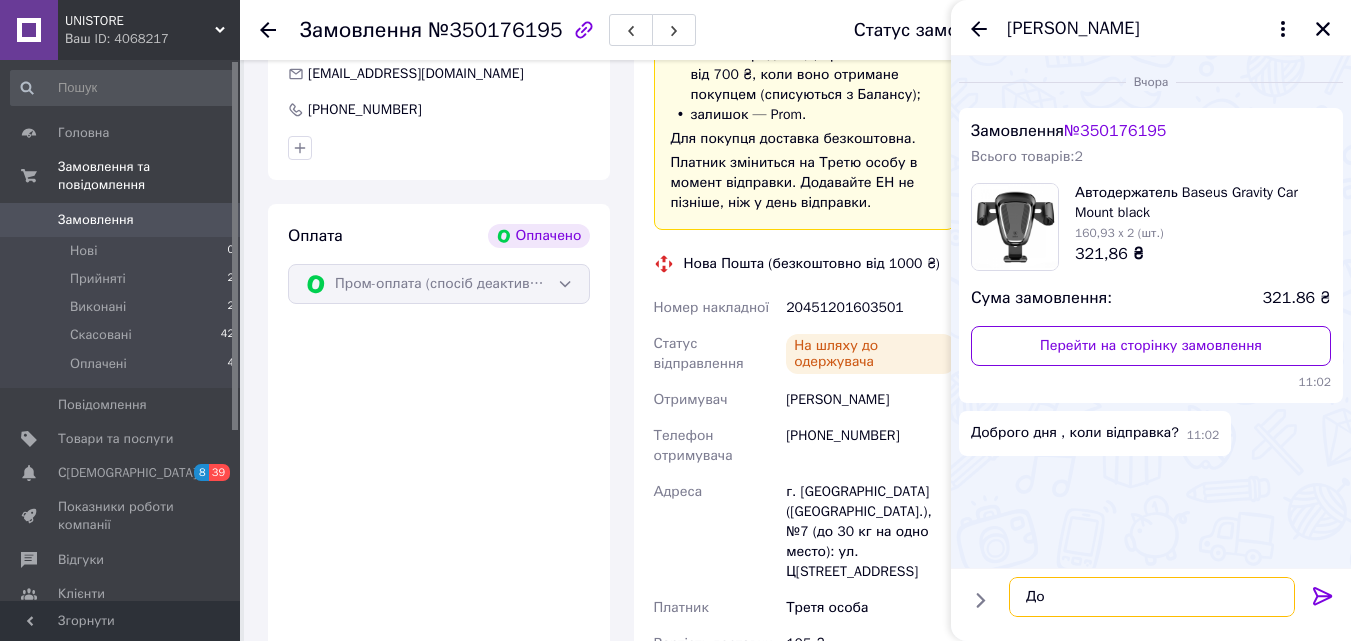 type on "Д" 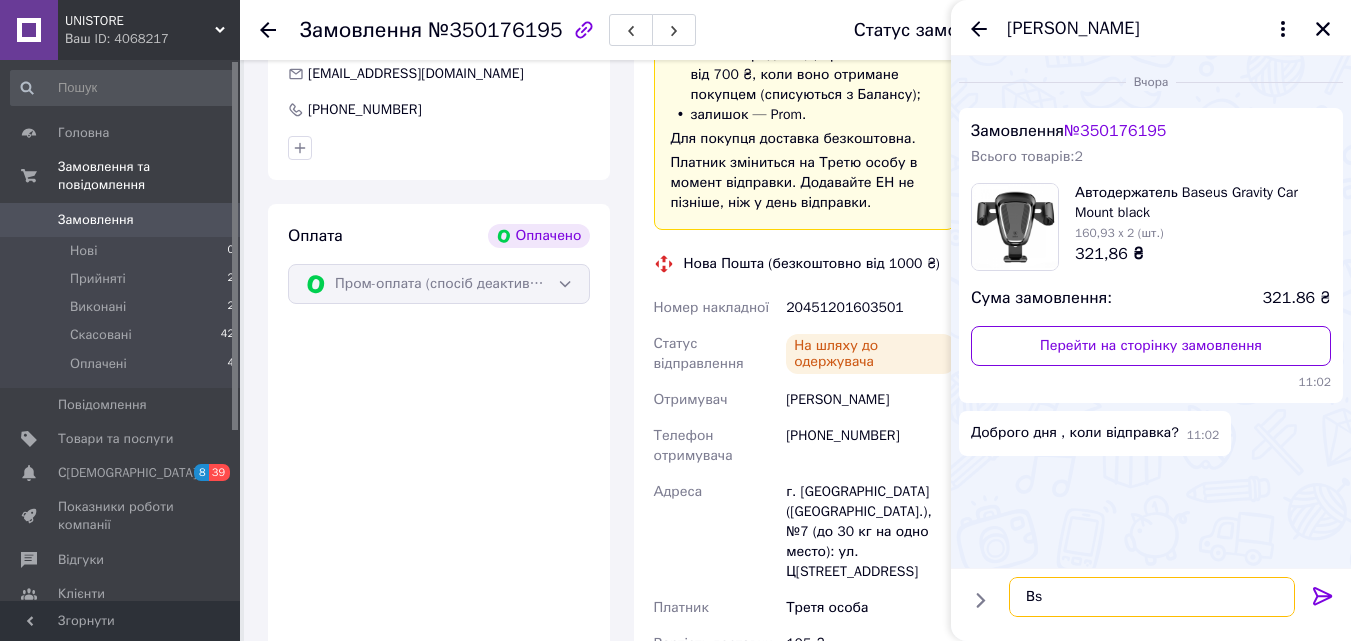 type on "В" 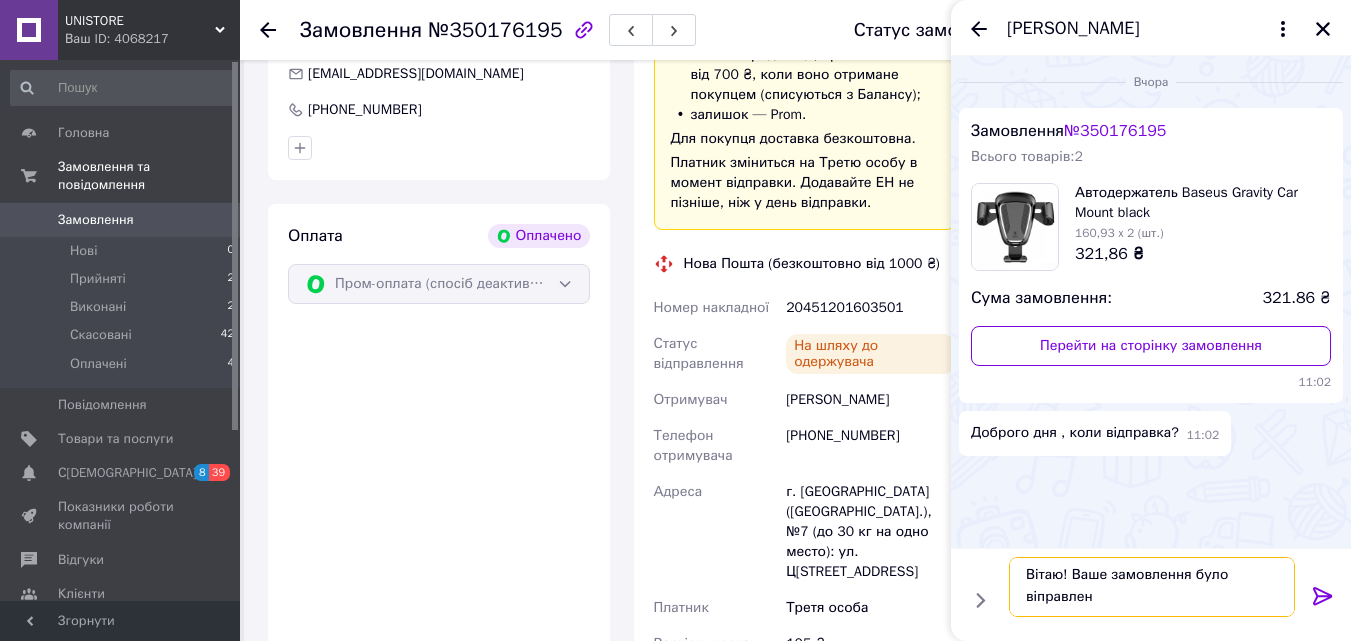 scroll, scrollTop: 2, scrollLeft: 0, axis: vertical 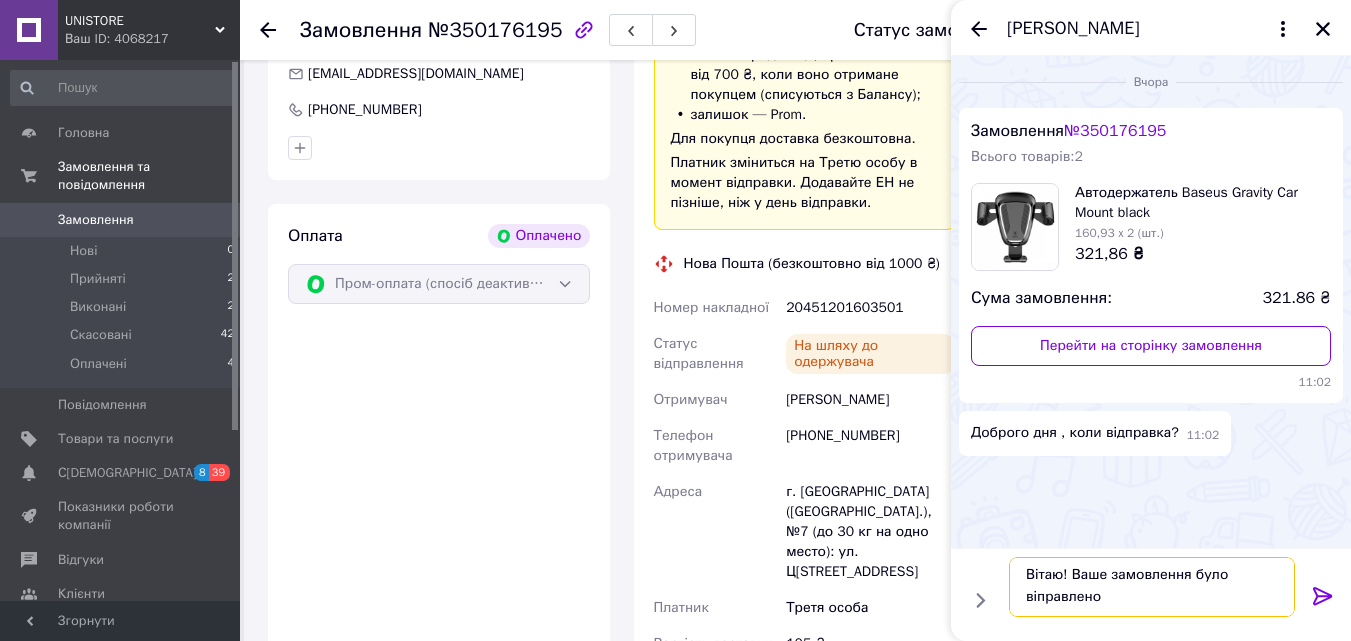 drag, startPoint x: 1106, startPoint y: 609, endPoint x: 1021, endPoint y: 607, distance: 85.02353 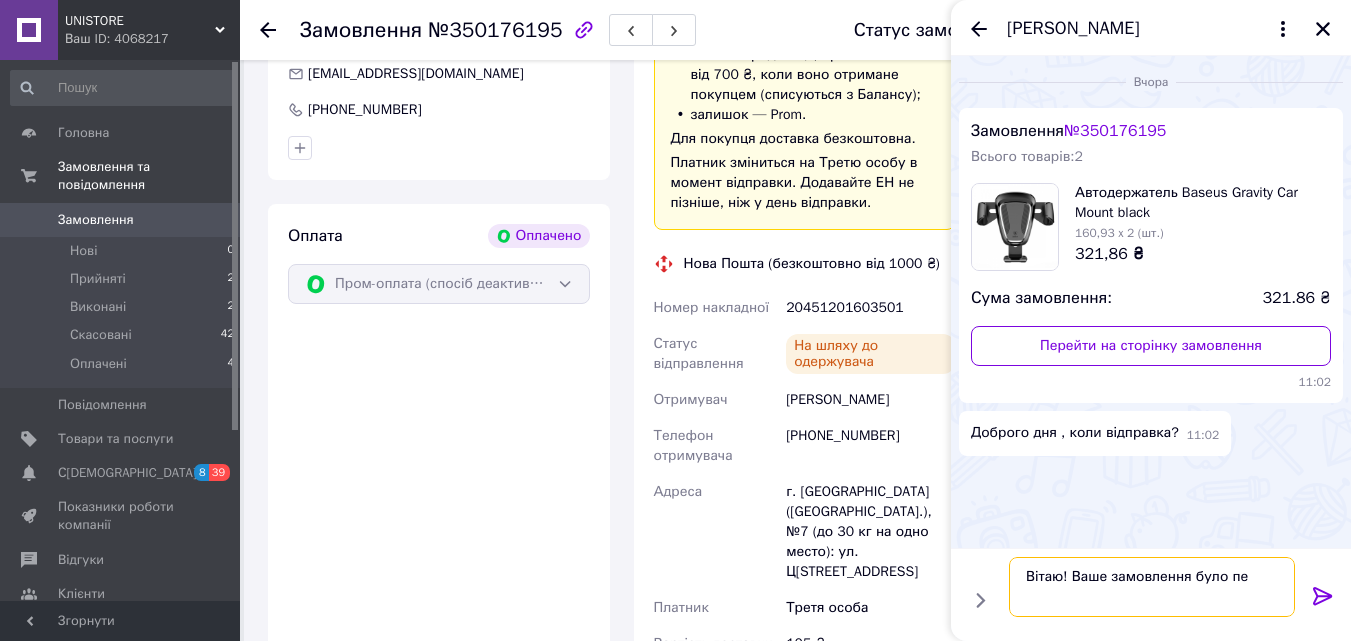 scroll, scrollTop: 0, scrollLeft: 0, axis: both 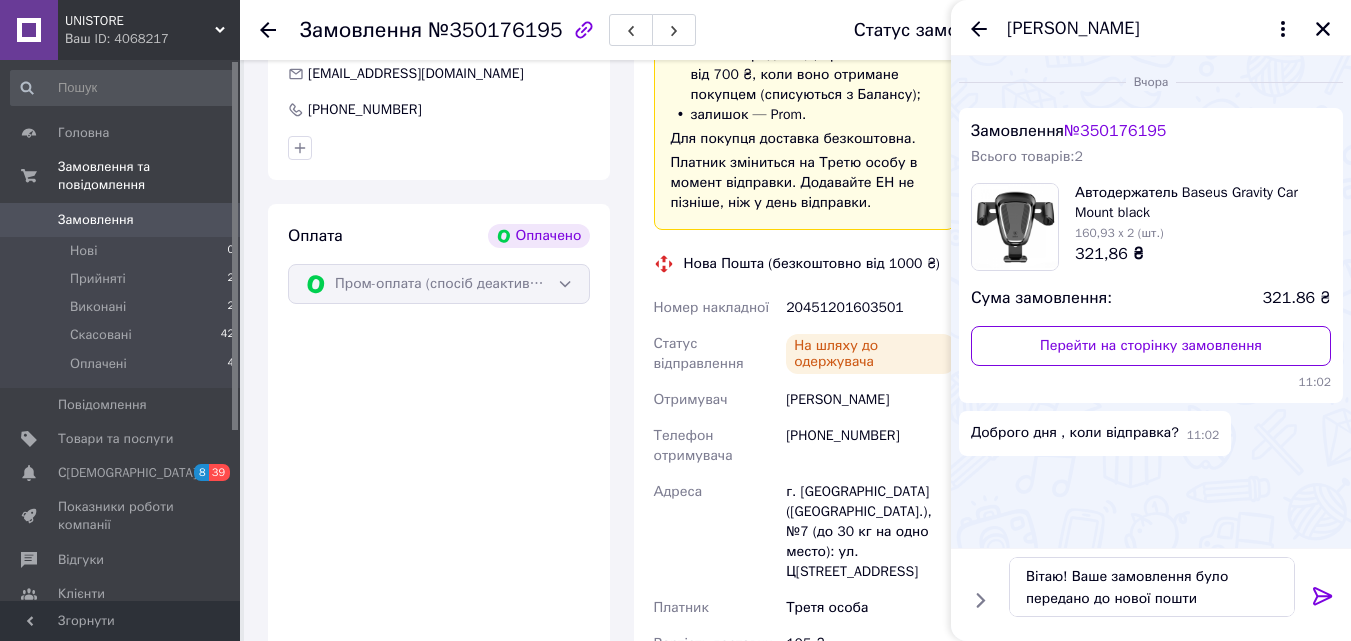click on "20451201603501" at bounding box center [870, 308] 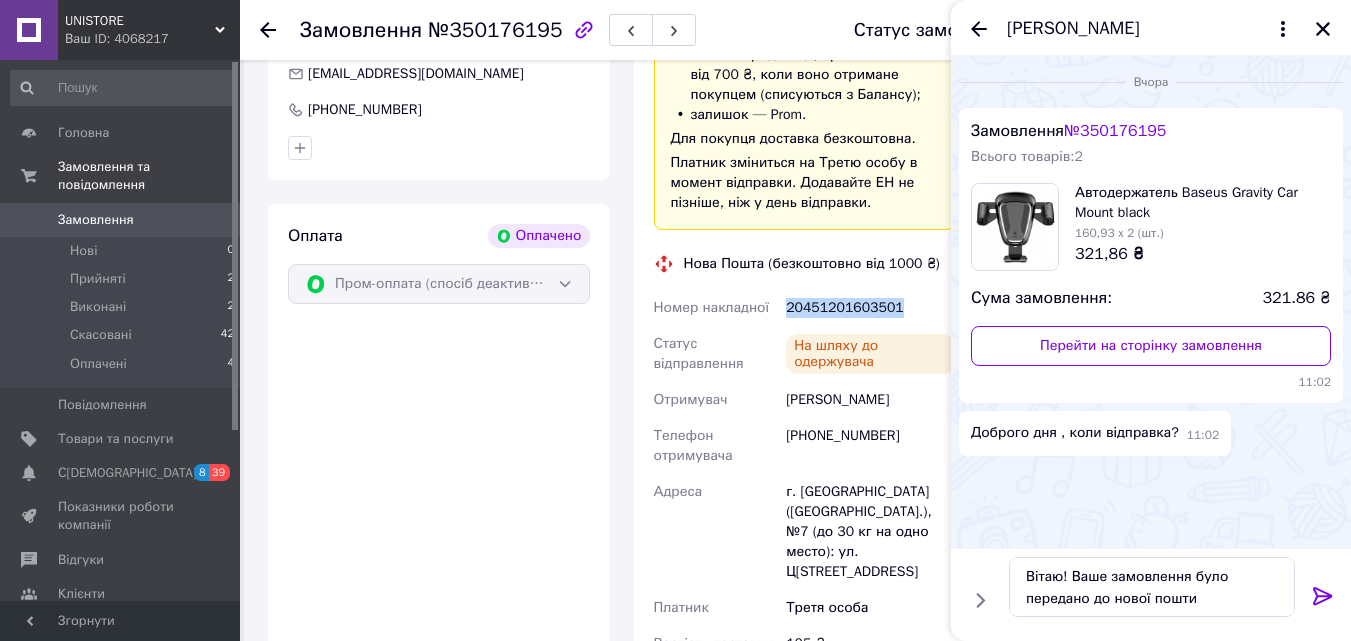 click on "20451201603501" at bounding box center (870, 308) 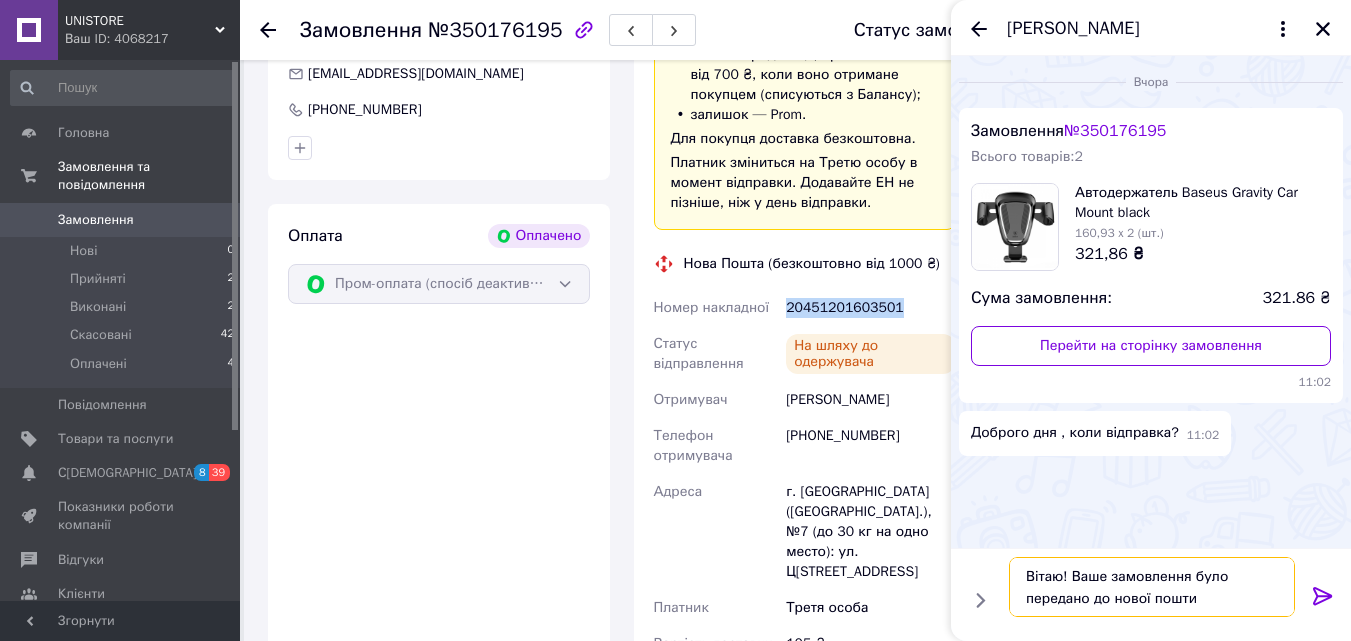 click on "Вітаю! Ваше замовлення було передано до нової пошти" at bounding box center (1152, 587) 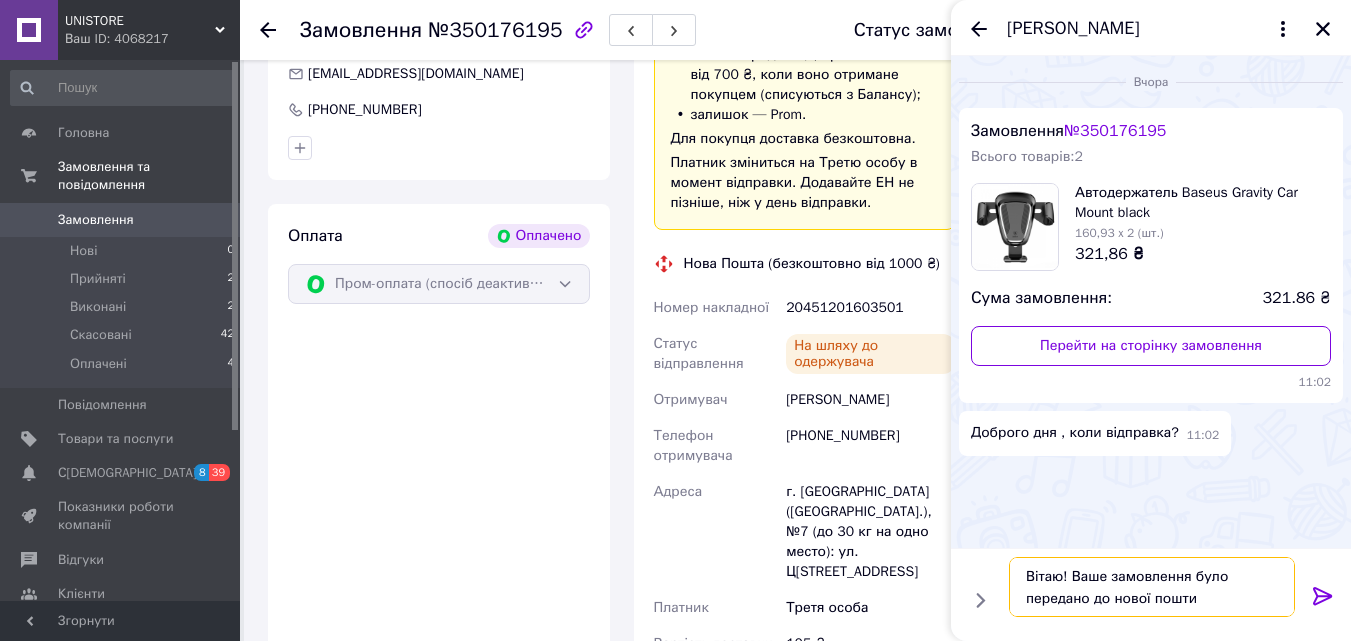 click on "Вітаю! Ваше замовлення було передано до нової пошти" at bounding box center (1152, 587) 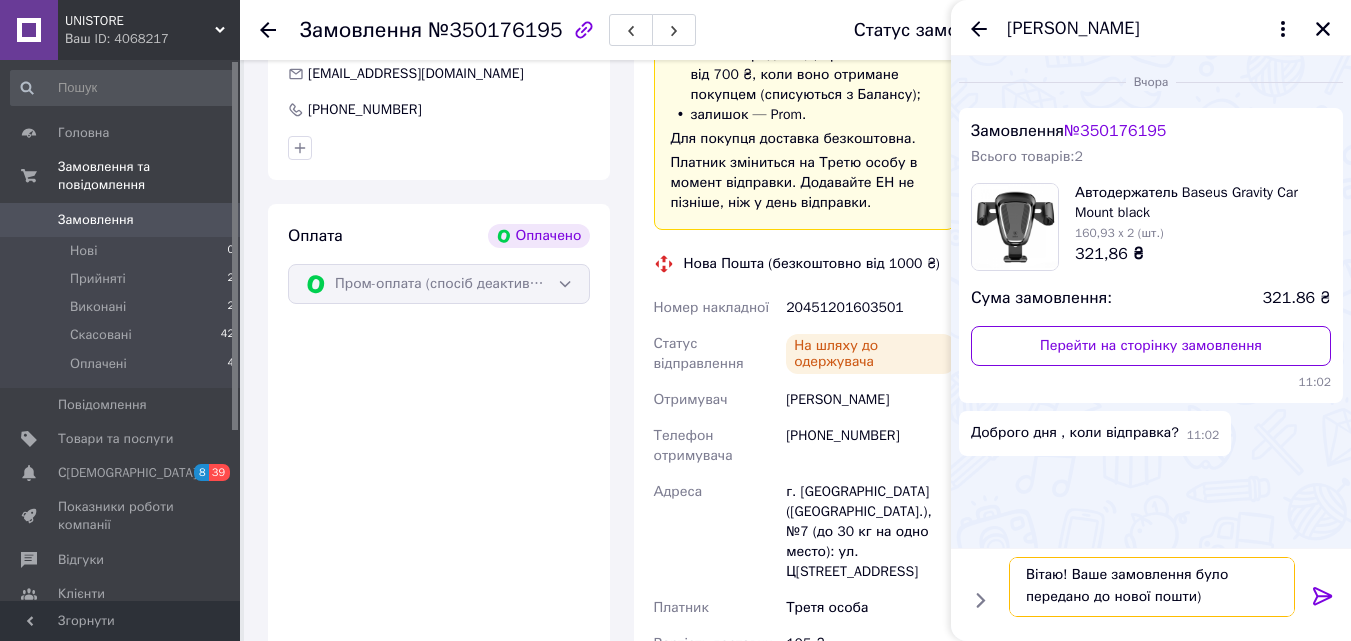 scroll, scrollTop: 36, scrollLeft: 0, axis: vertical 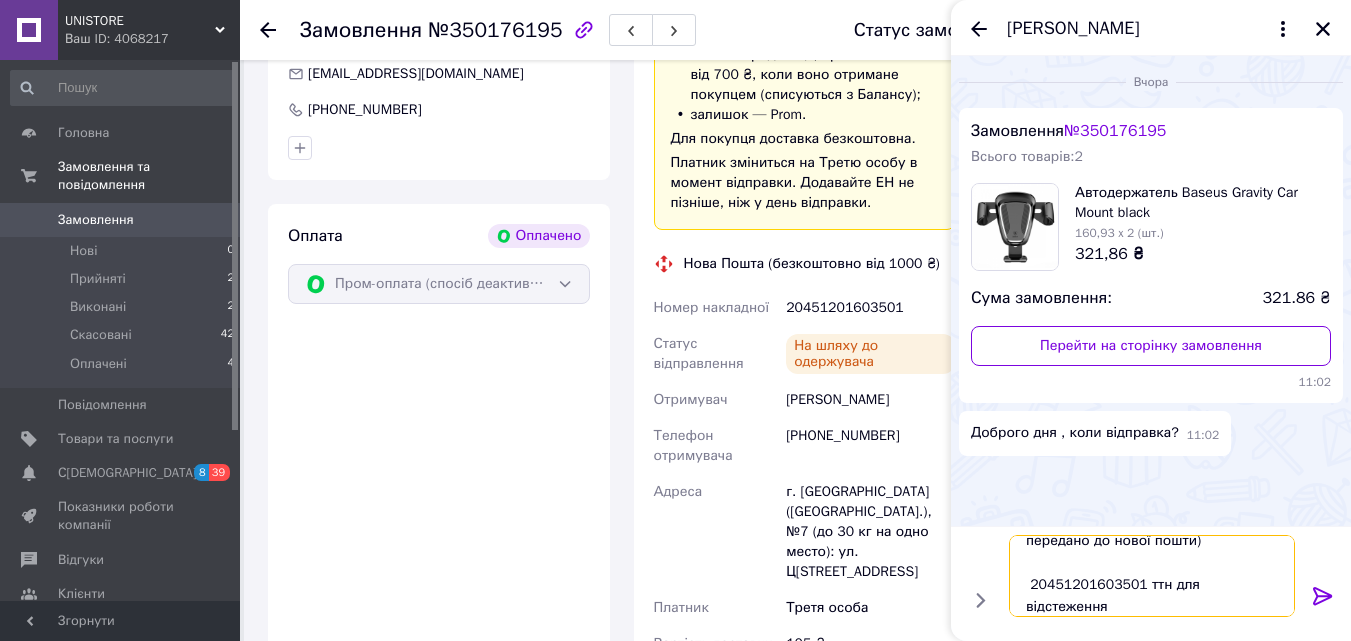 type on "Вітаю! Ваше замовлення було передано до нової пошти)
20451201603501 ттн для відстеження" 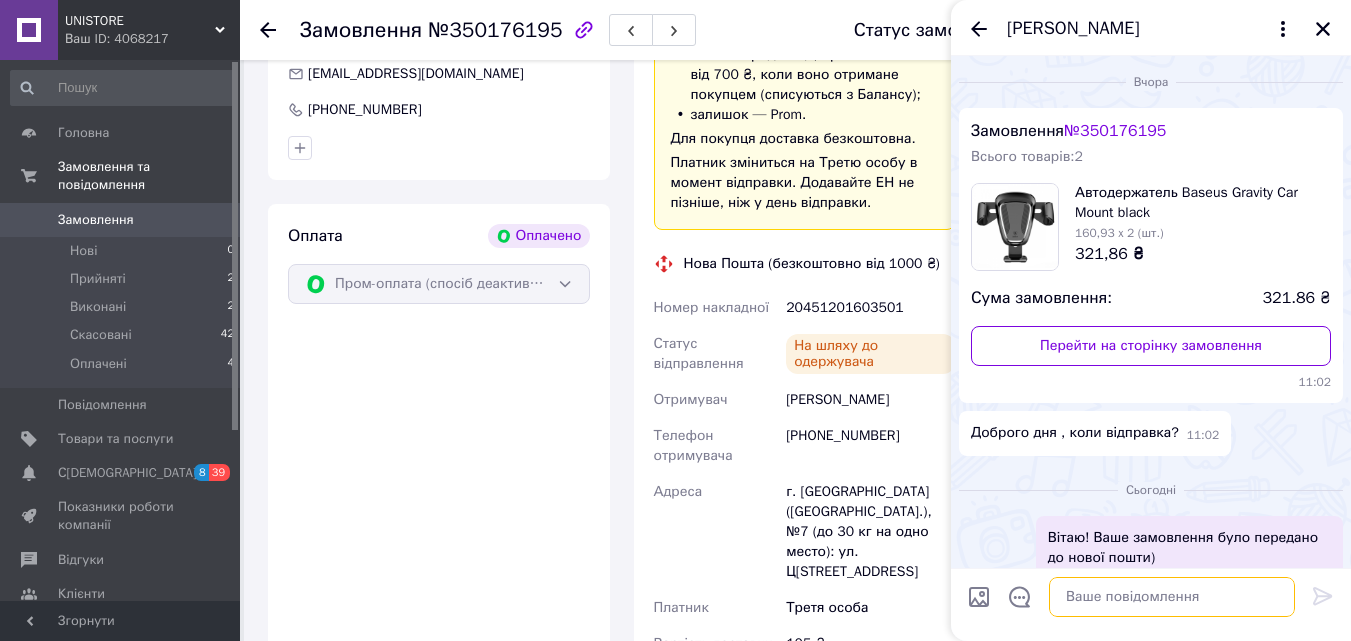 scroll, scrollTop: 0, scrollLeft: 0, axis: both 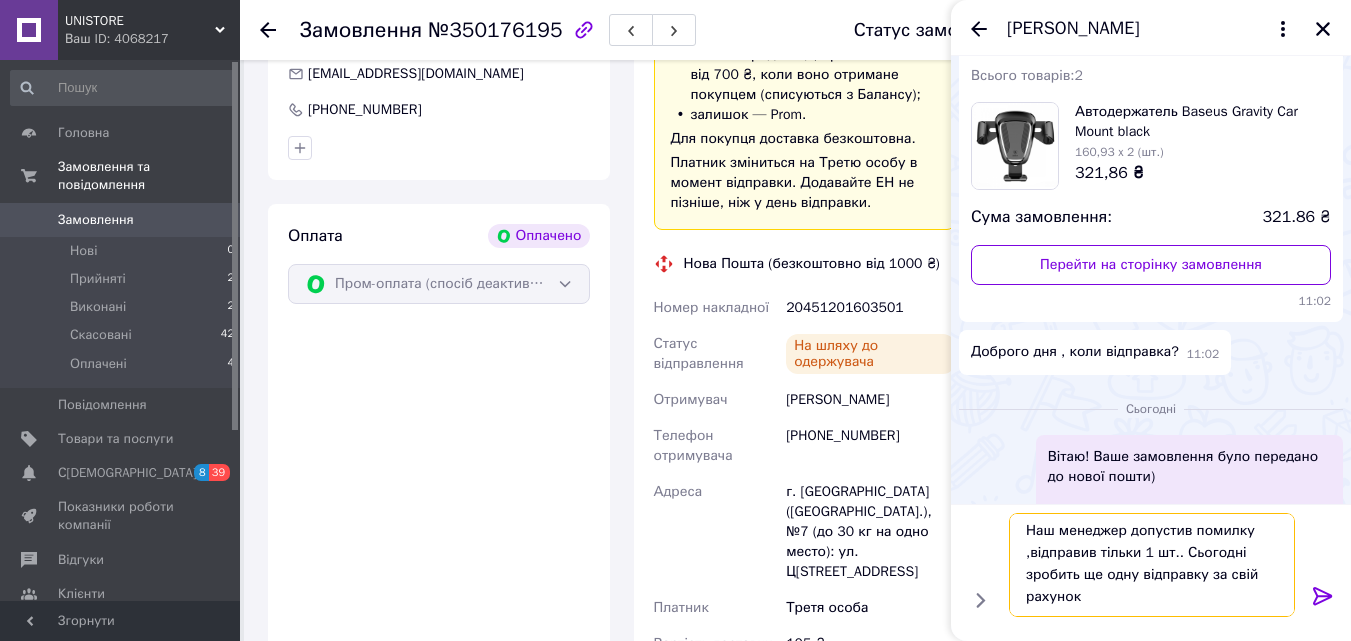 click on "Наш менеджер допустив помилку ,відправив тільки 1 шт.. Сьогодні зробить ще одну відправку за свій рахунок" at bounding box center [1152, 565] 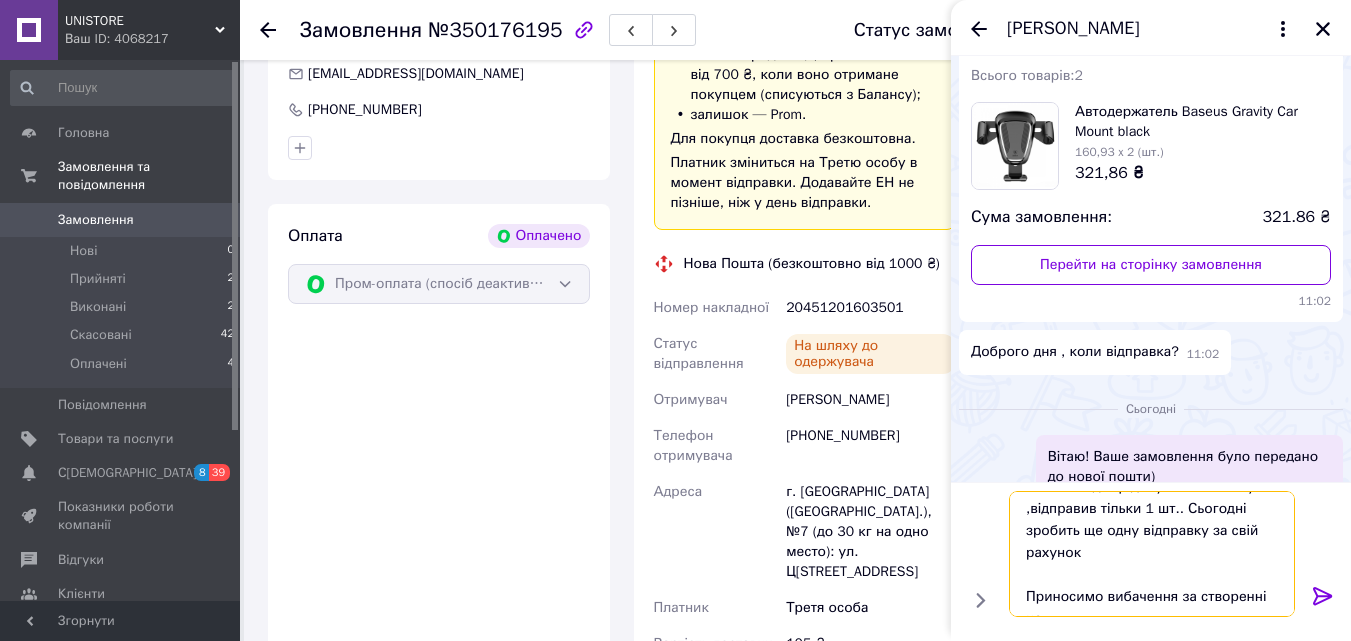 scroll, scrollTop: 36, scrollLeft: 0, axis: vertical 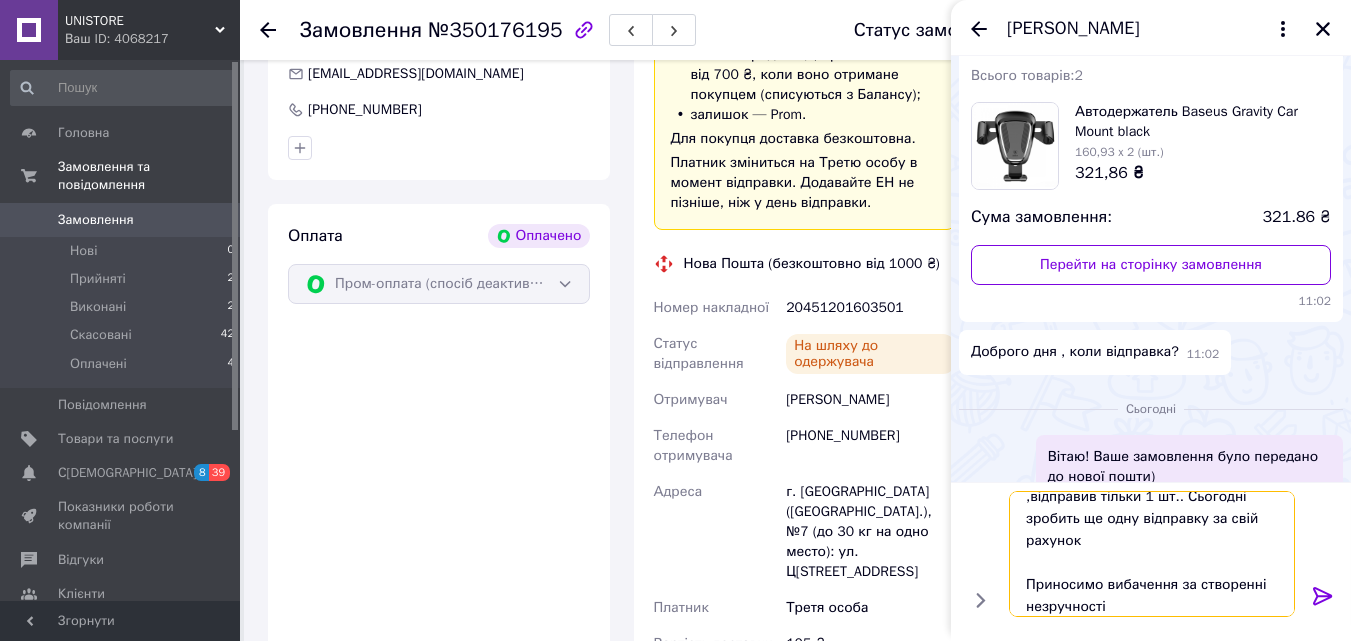 type on "Наш менеджер допустив помилку ,відправив тільки 1 шт.. Сьогодні зробить ще одну відправку за свій рахунок
Приносимо вибачення за створенні незручності !" 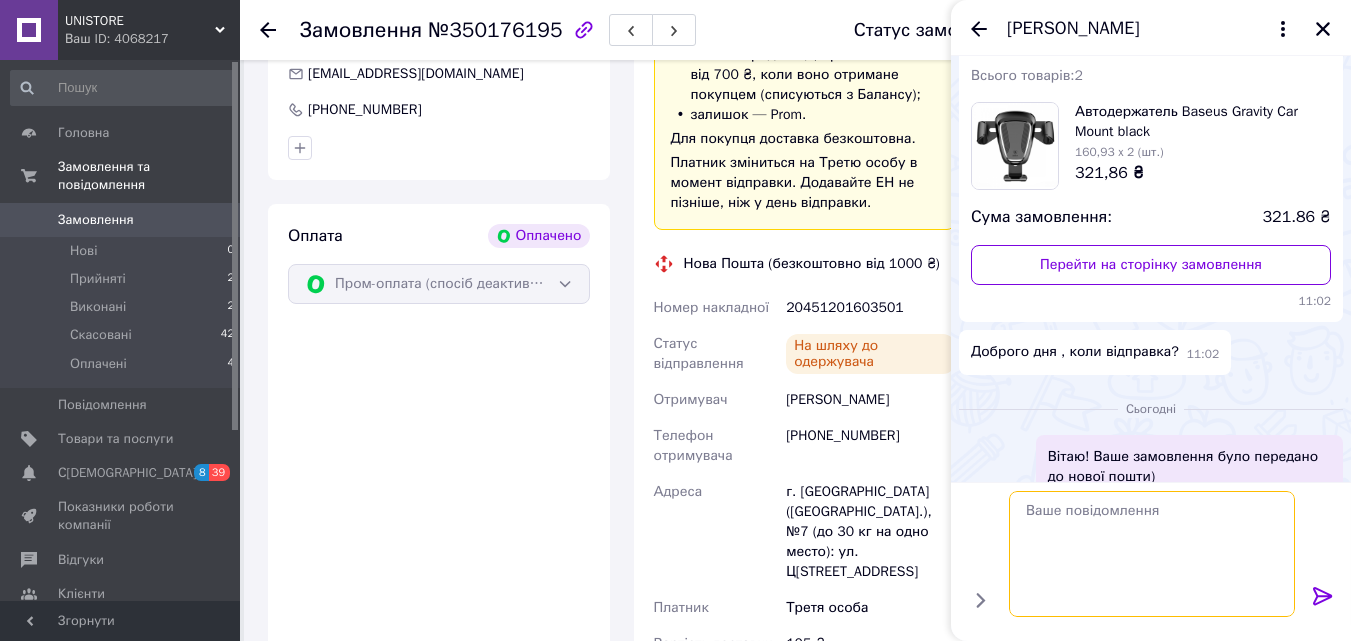 scroll, scrollTop: 0, scrollLeft: 0, axis: both 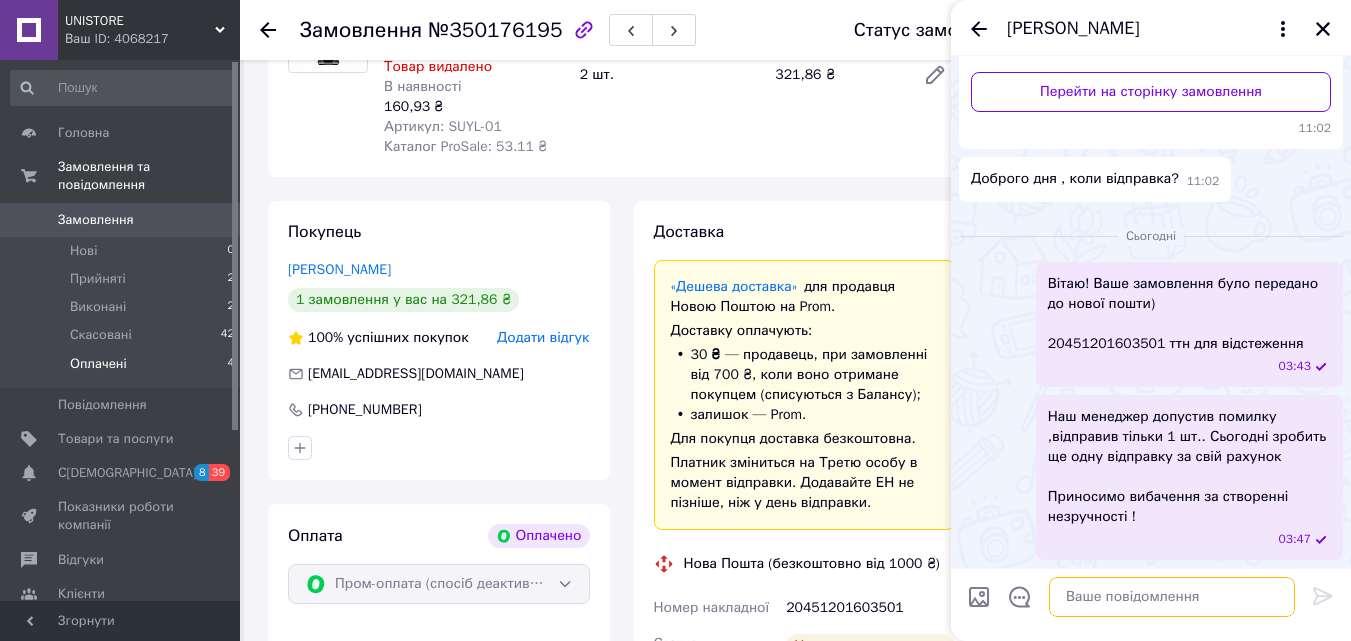 type 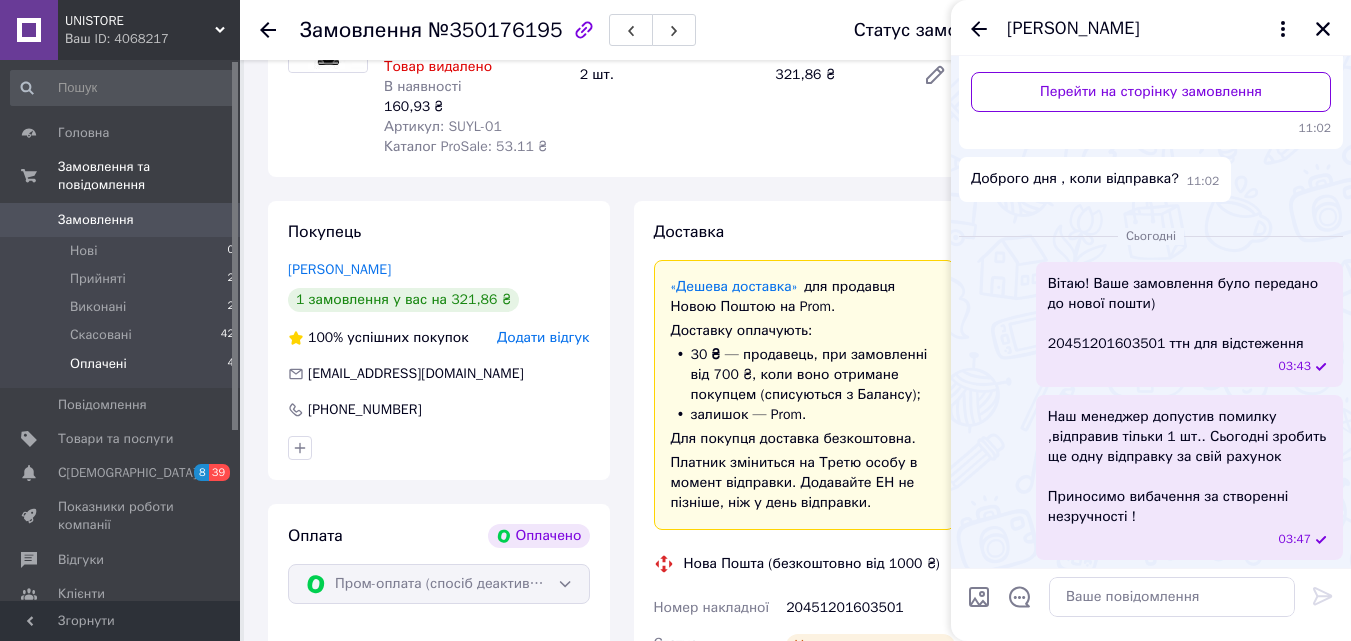 click on "Оплачені 4" at bounding box center [123, 369] 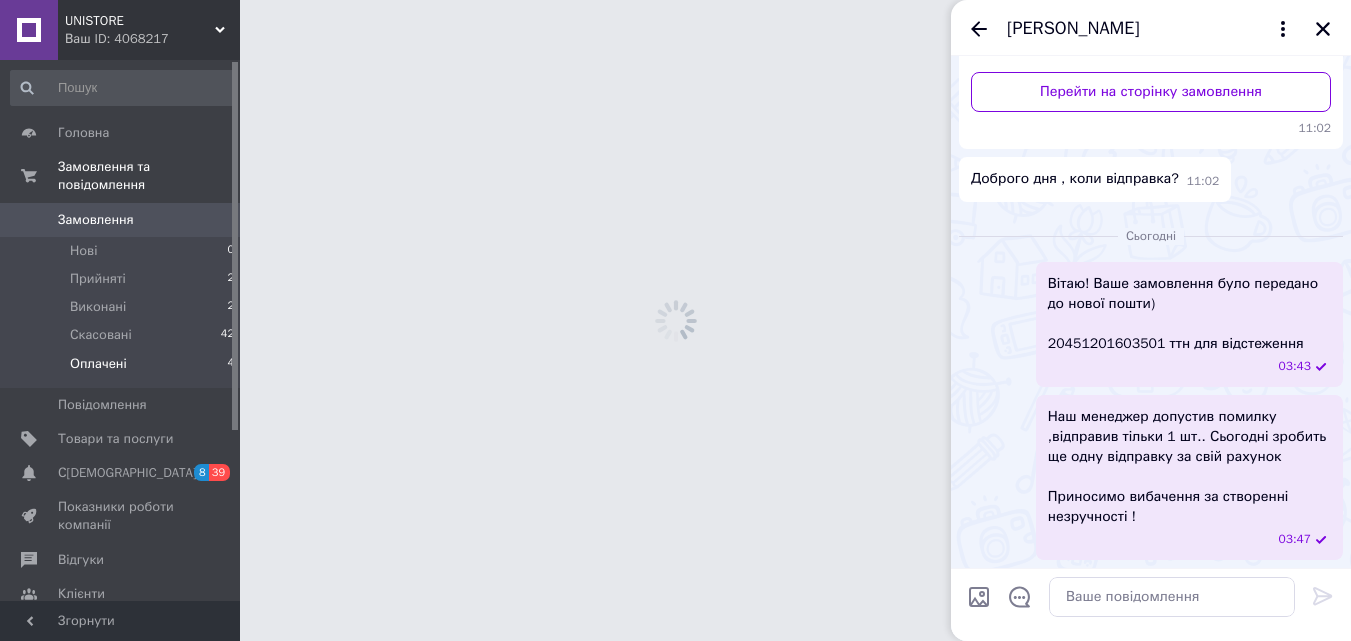 scroll, scrollTop: 0, scrollLeft: 0, axis: both 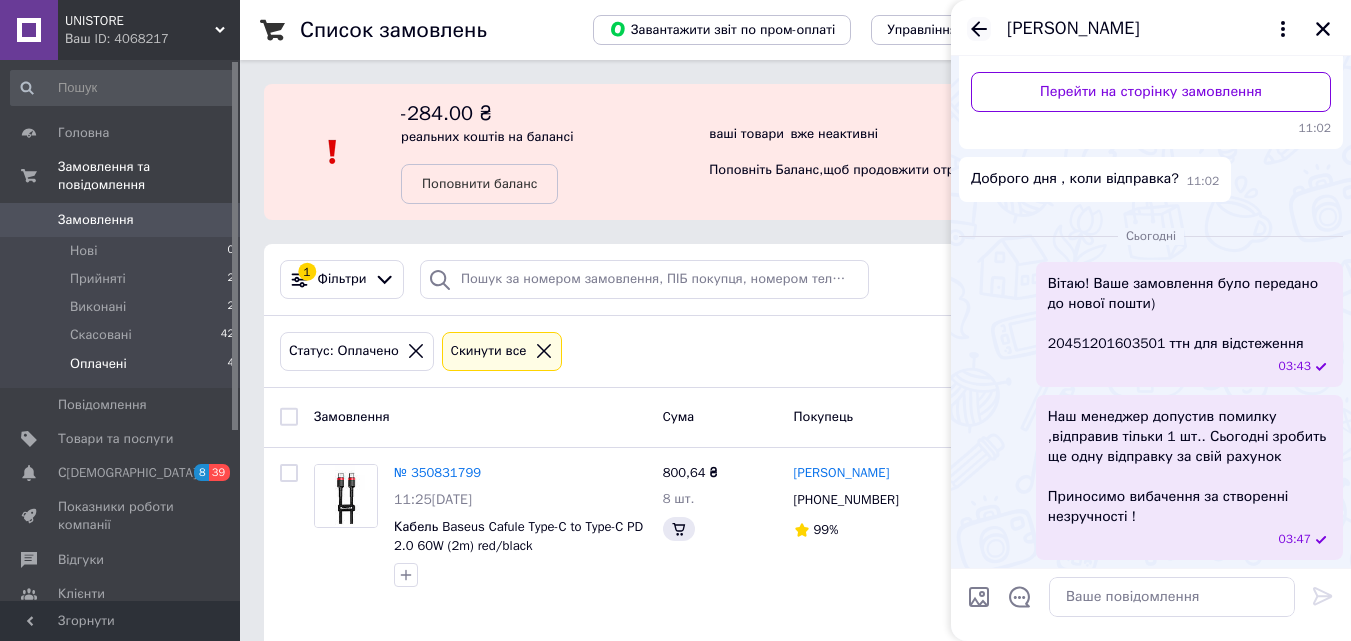 click 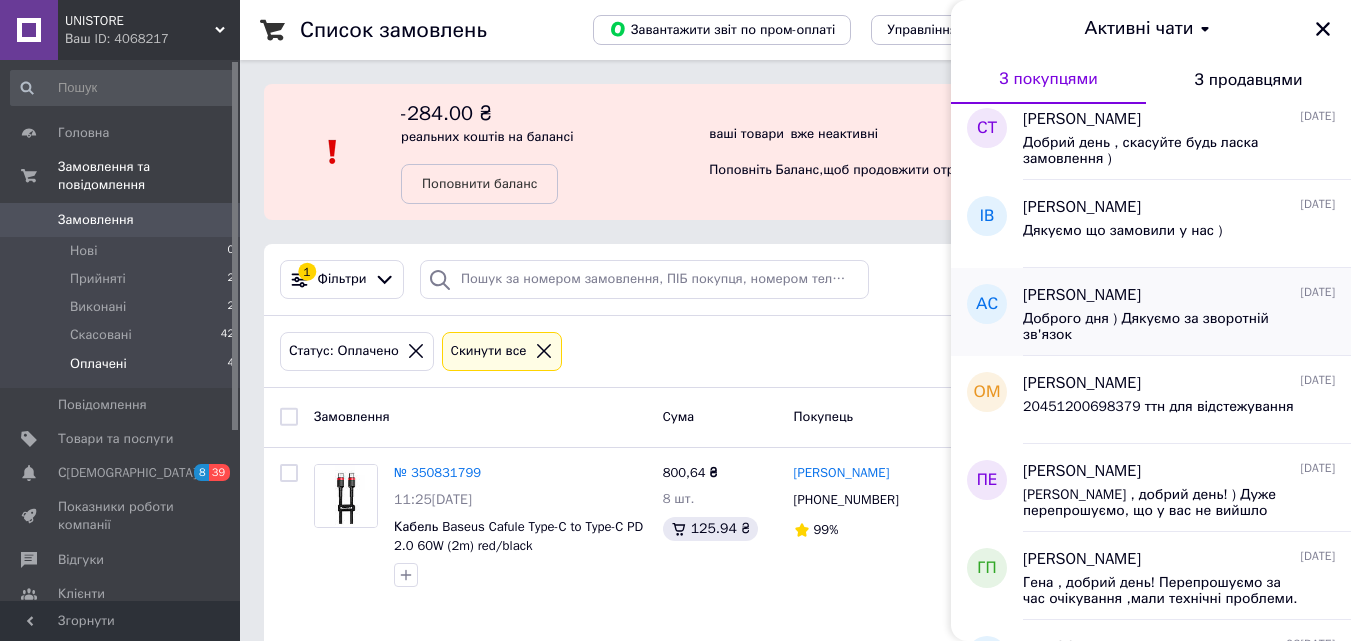 scroll, scrollTop: 431, scrollLeft: 0, axis: vertical 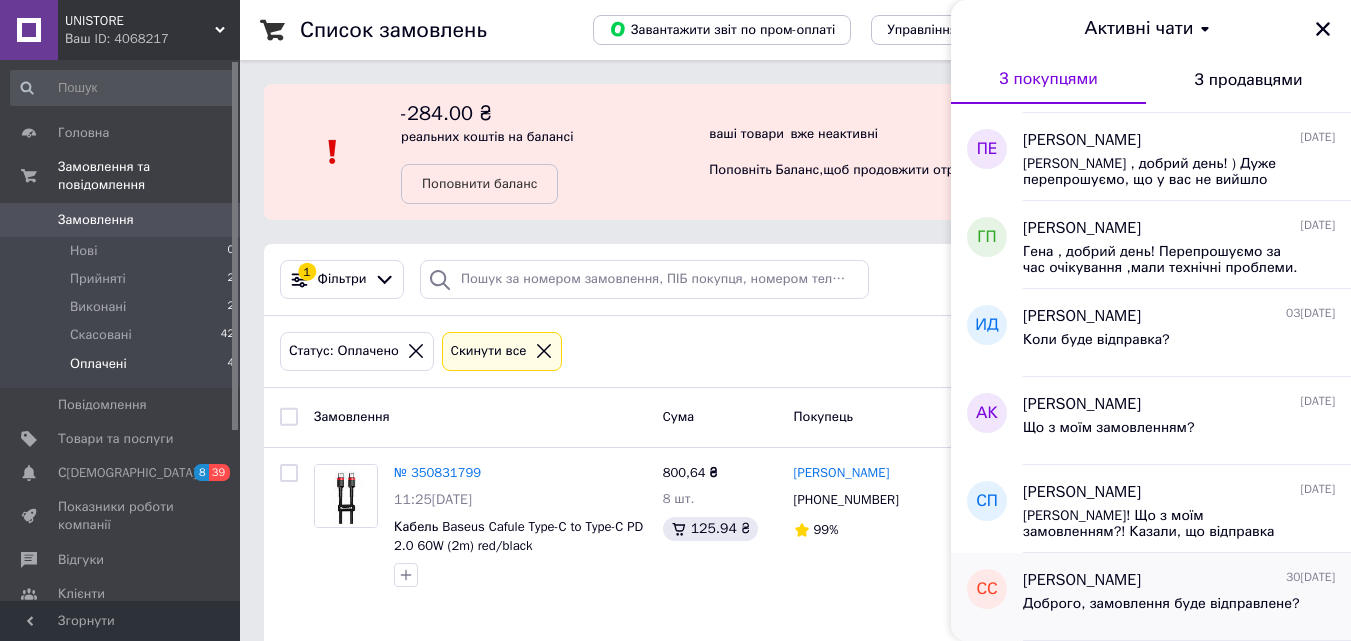 click on "[PERSON_NAME] 30[DATE]" at bounding box center (1179, 580) 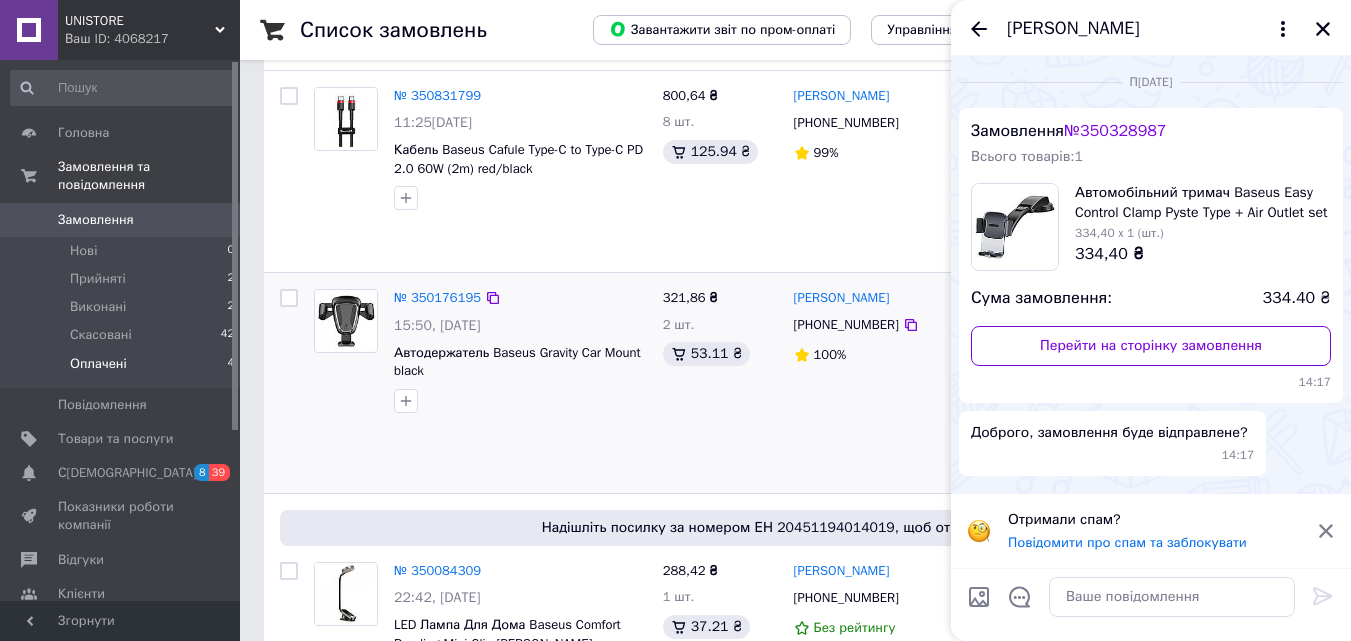 scroll, scrollTop: 400, scrollLeft: 0, axis: vertical 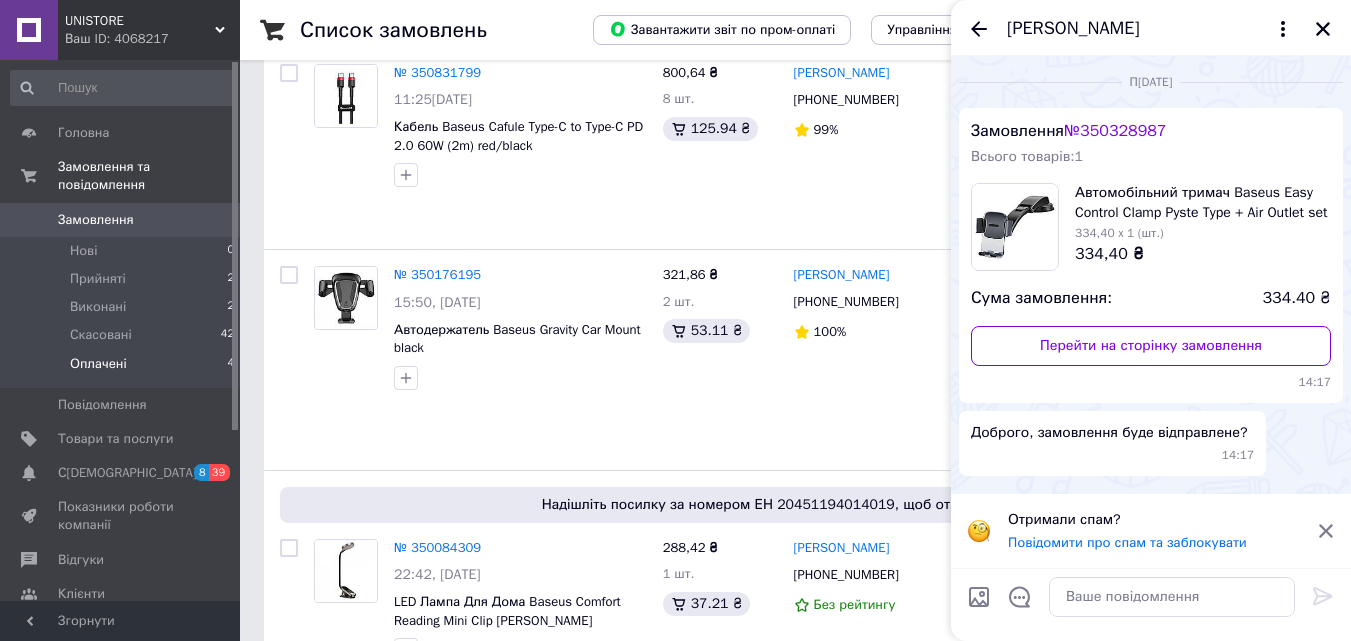 click on "[PERSON_NAME]" at bounding box center (1151, 28) 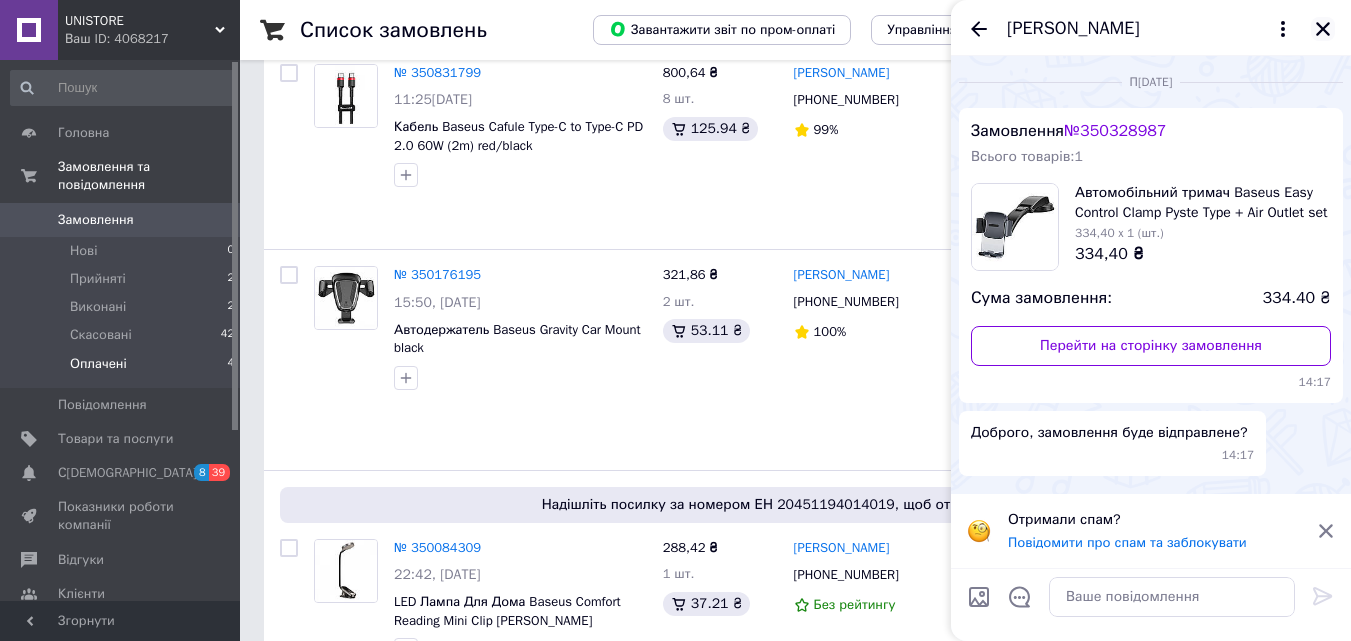 click 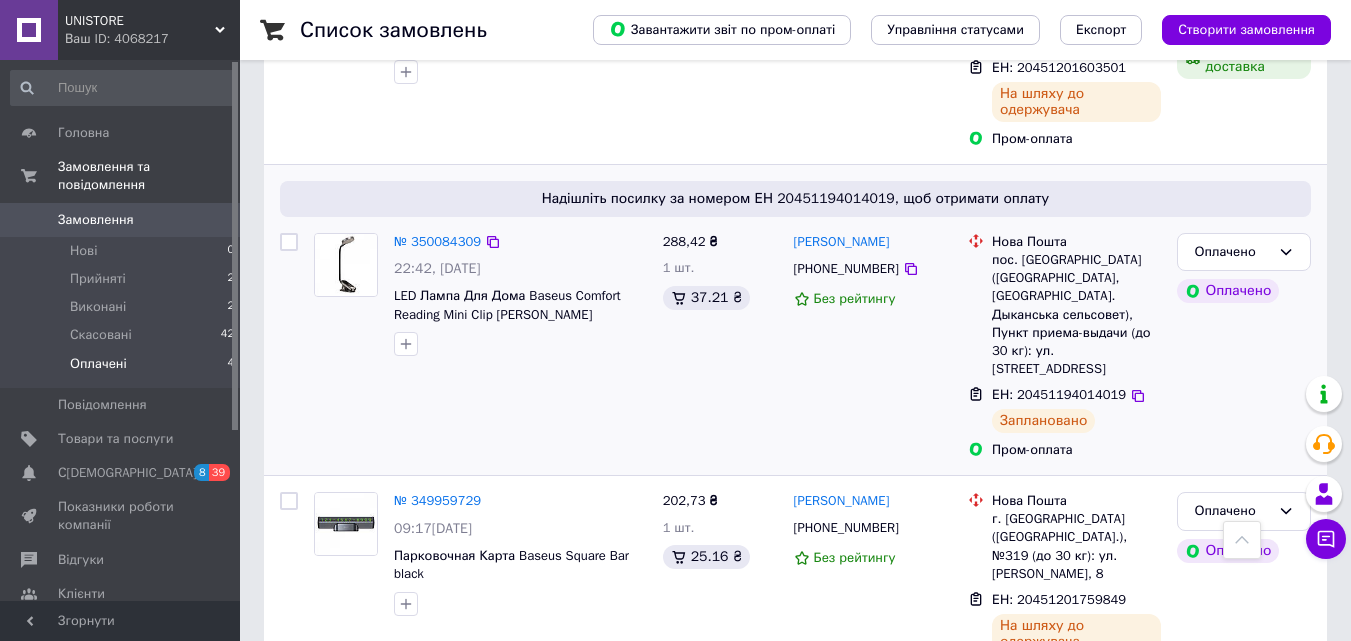 scroll, scrollTop: 712, scrollLeft: 0, axis: vertical 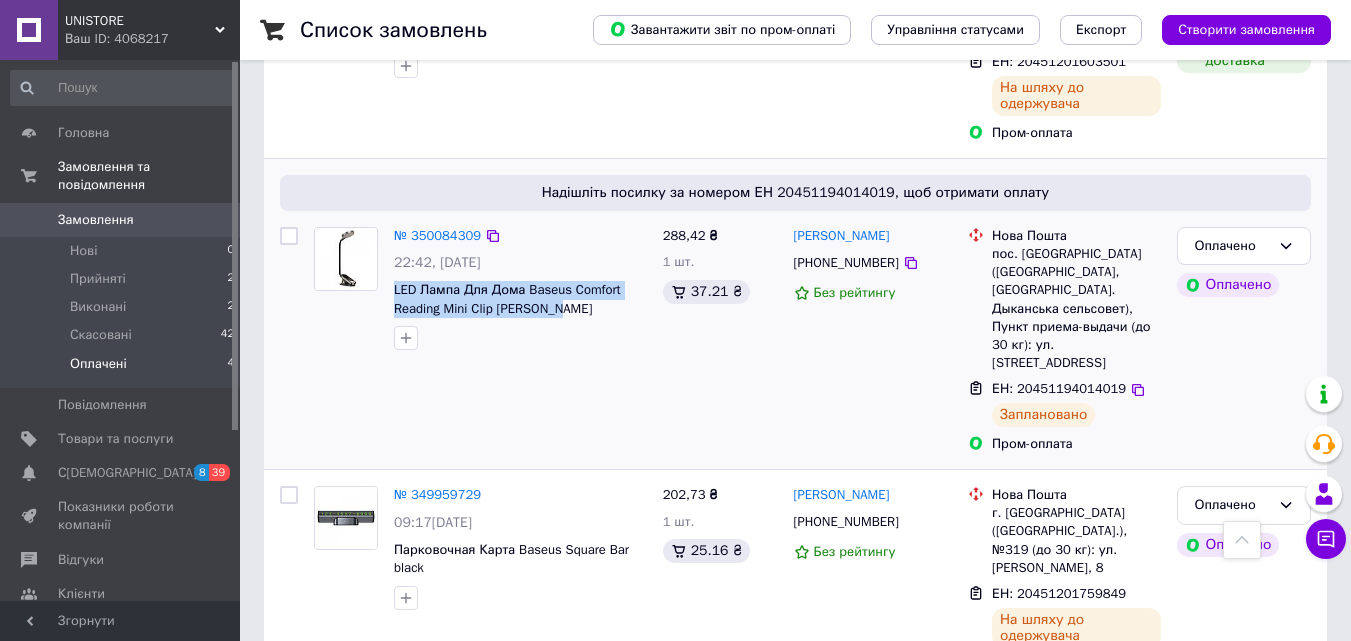 drag, startPoint x: 543, startPoint y: 298, endPoint x: 388, endPoint y: 276, distance: 156.55351 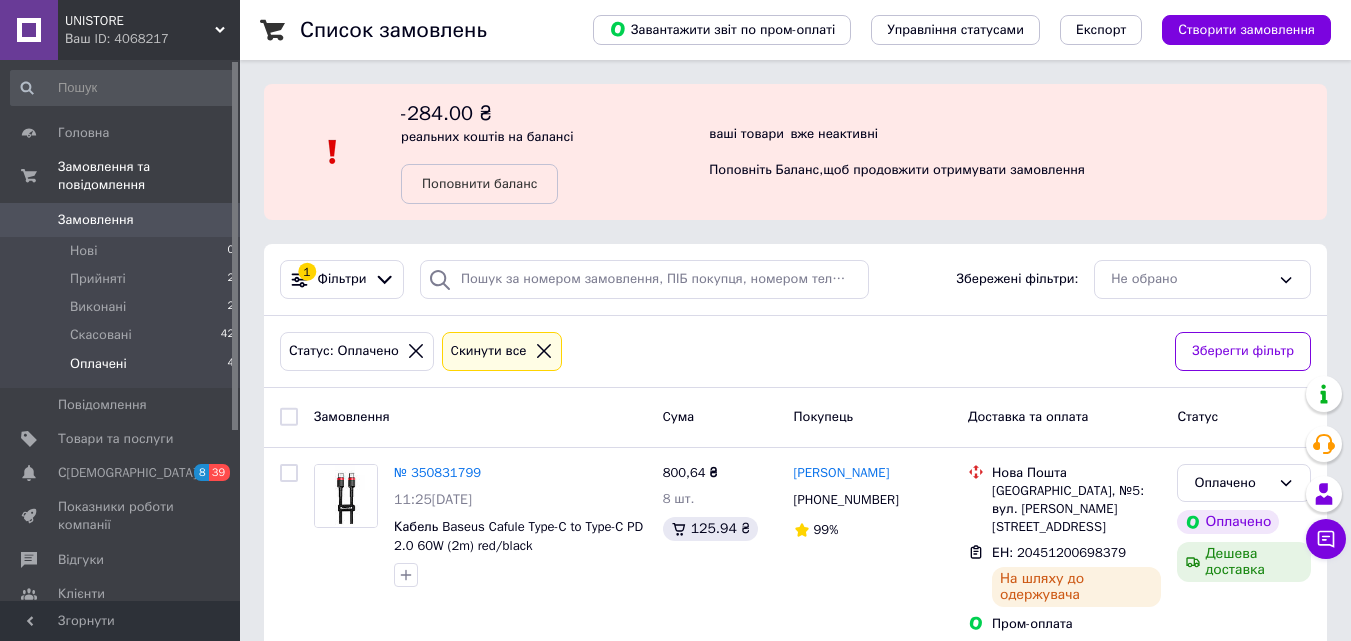 scroll, scrollTop: 600, scrollLeft: 0, axis: vertical 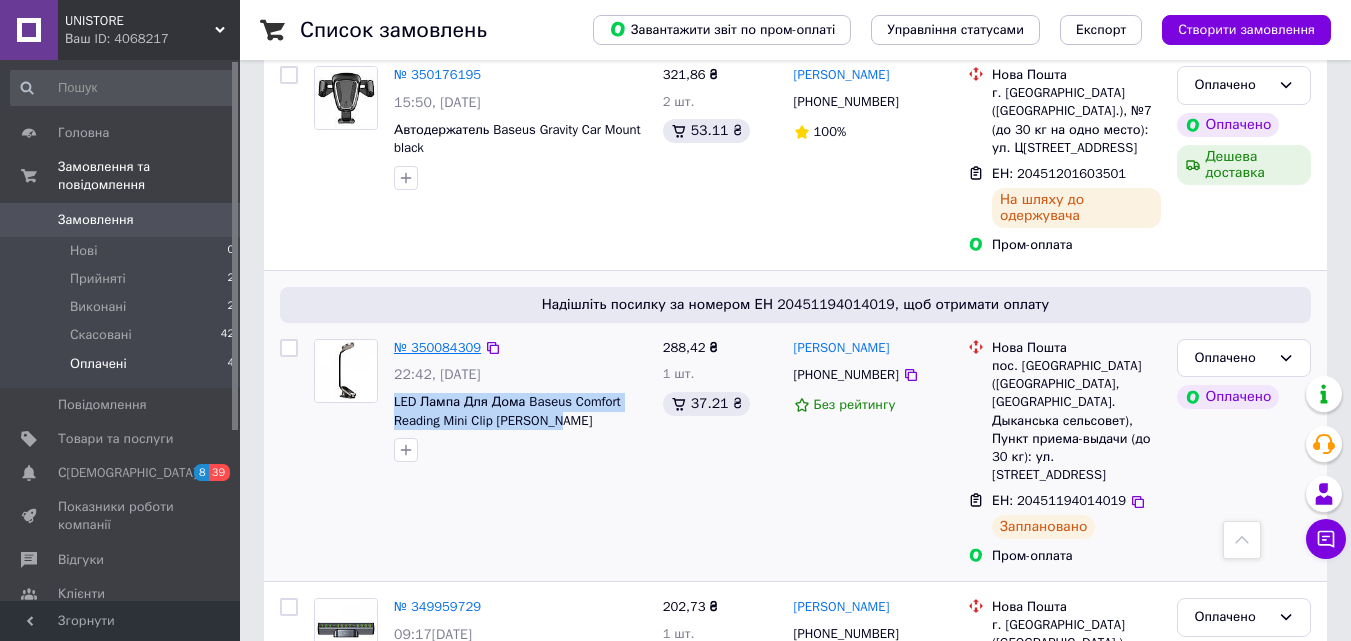 click on "№ 350084309" at bounding box center (437, 347) 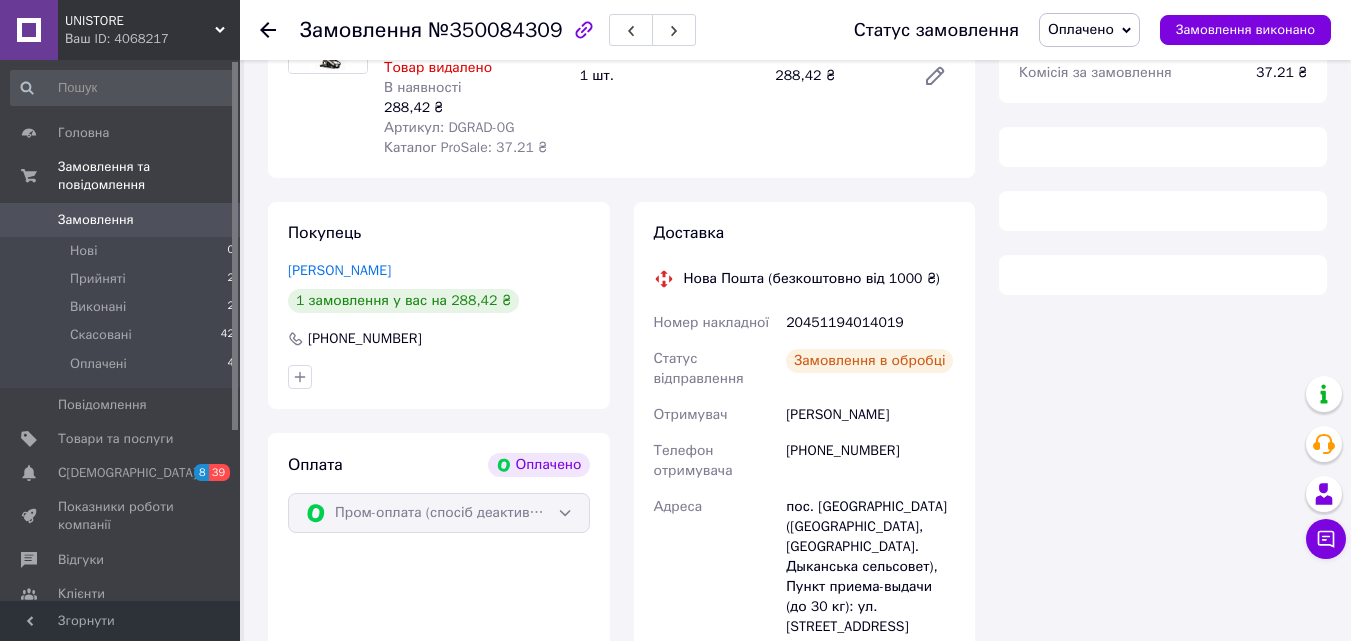 scroll, scrollTop: 600, scrollLeft: 0, axis: vertical 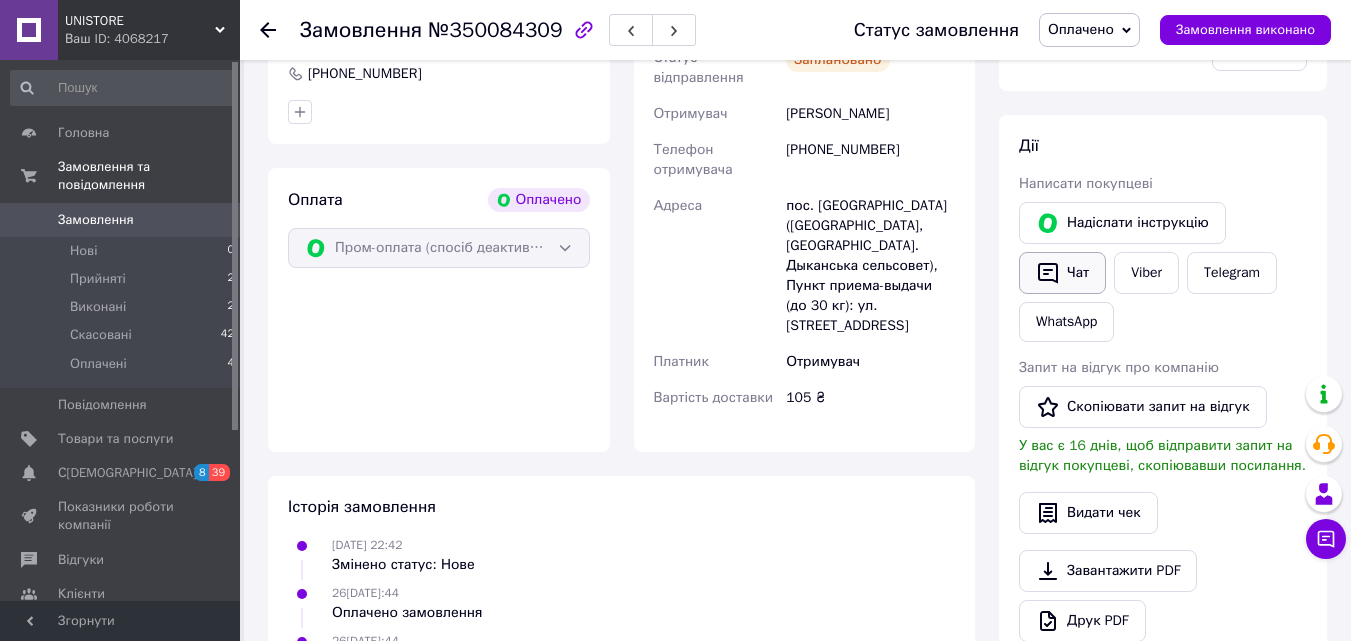 click on "Чат" at bounding box center (1062, 273) 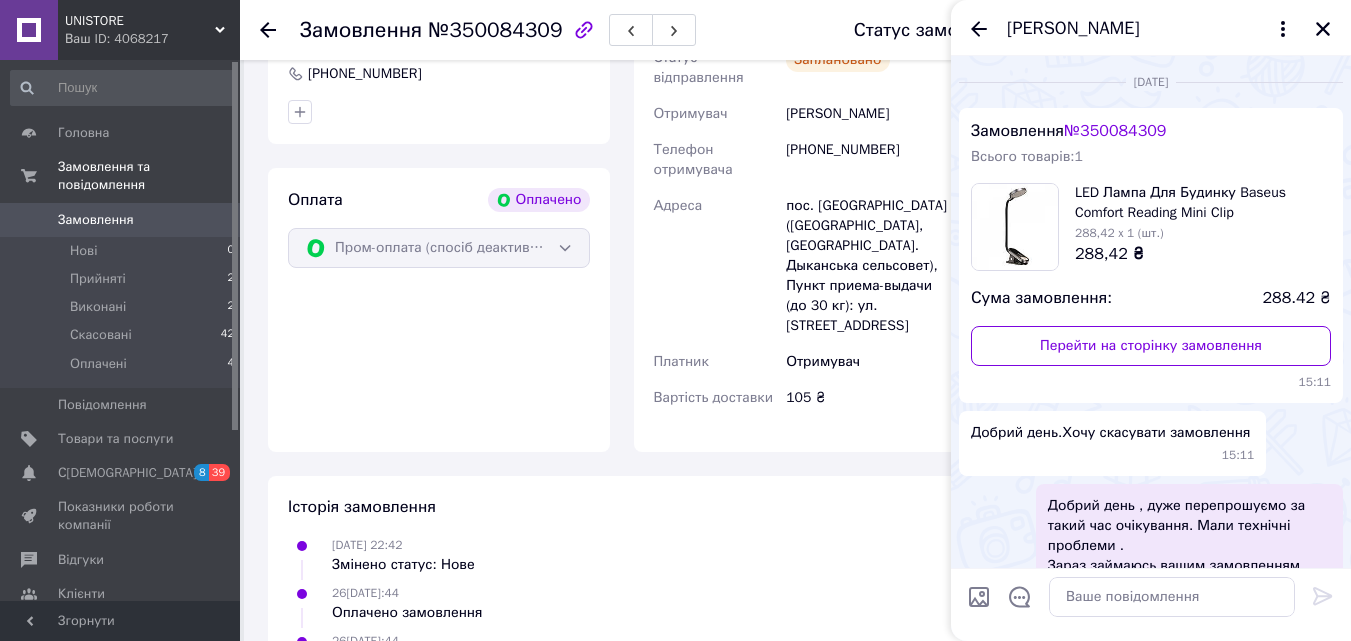 scroll, scrollTop: 468, scrollLeft: 0, axis: vertical 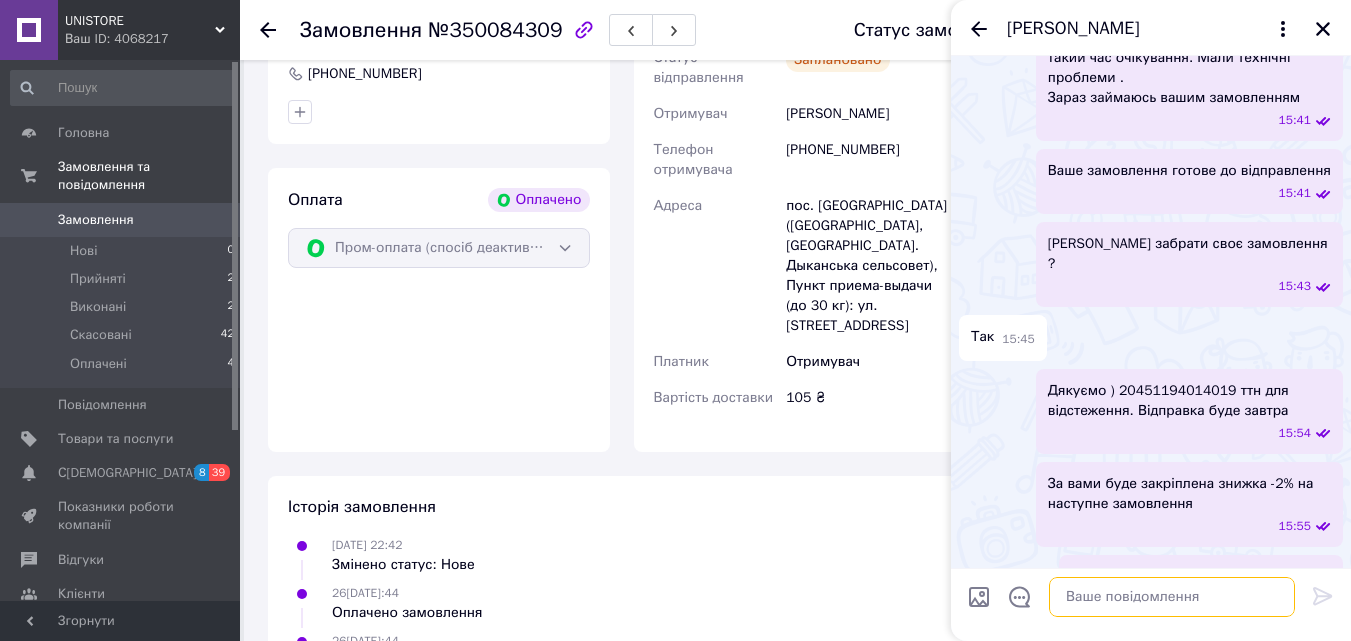 click at bounding box center (1172, 597) 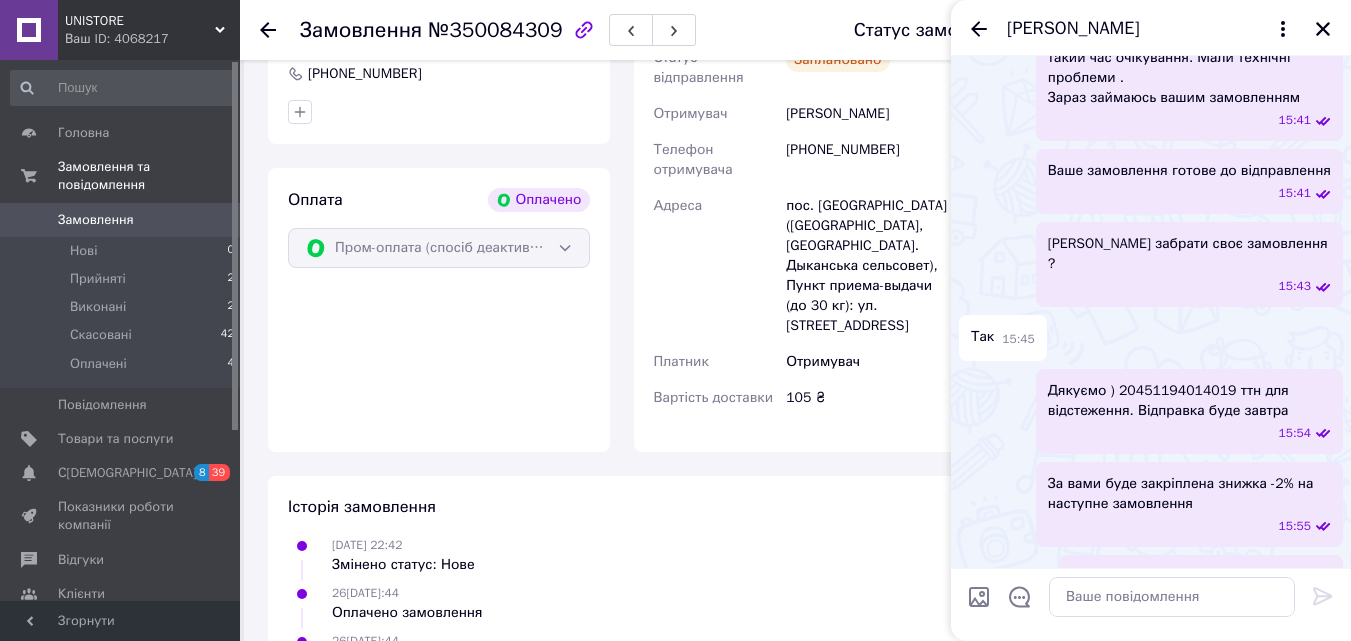 drag, startPoint x: 913, startPoint y: 497, endPoint x: 902, endPoint y: 478, distance: 21.954498 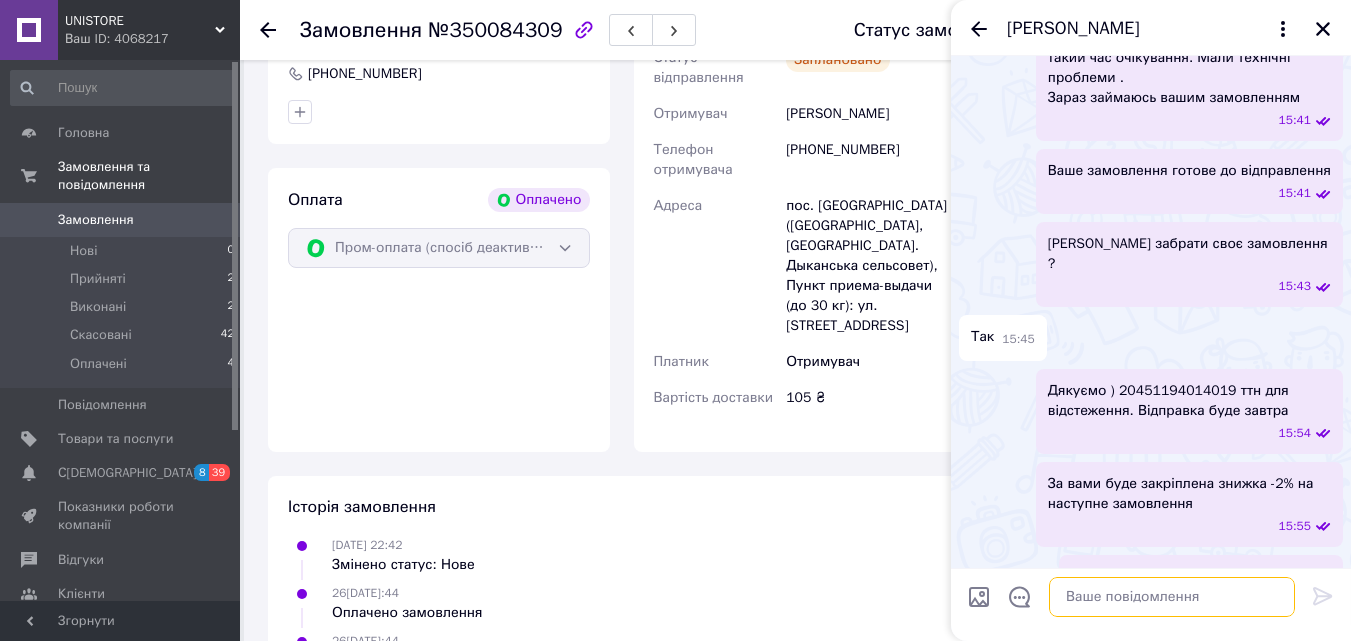 click at bounding box center [1172, 597] 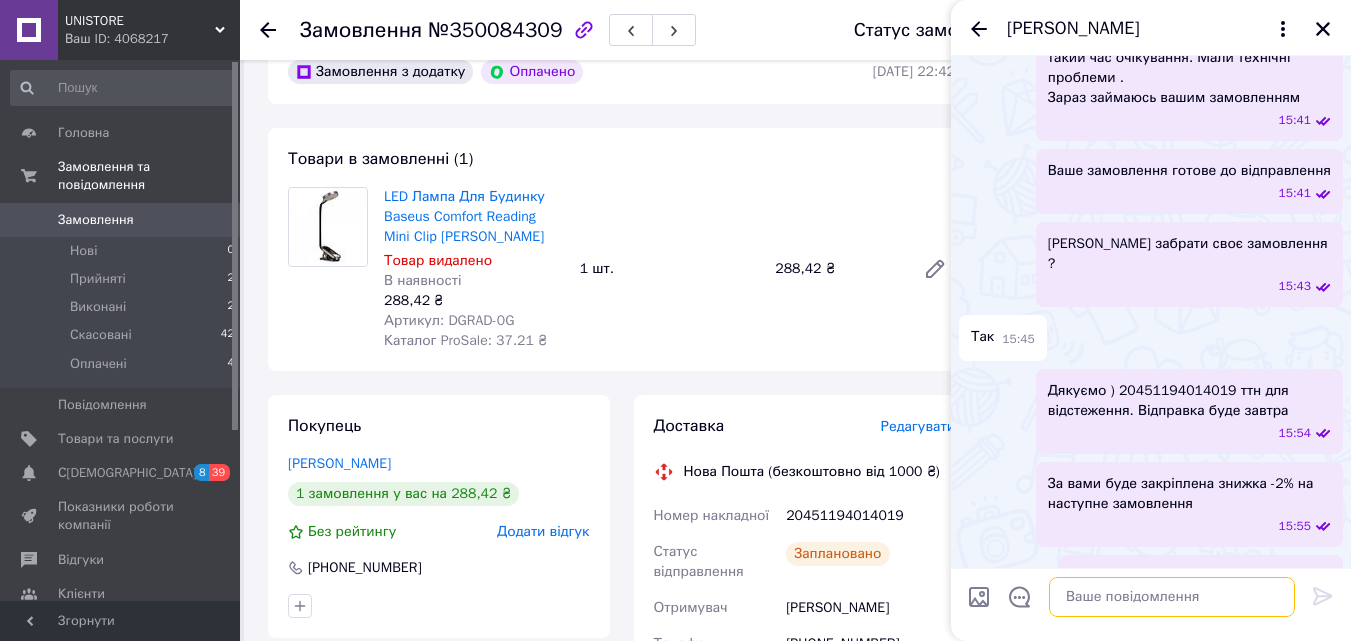 scroll, scrollTop: 100, scrollLeft: 0, axis: vertical 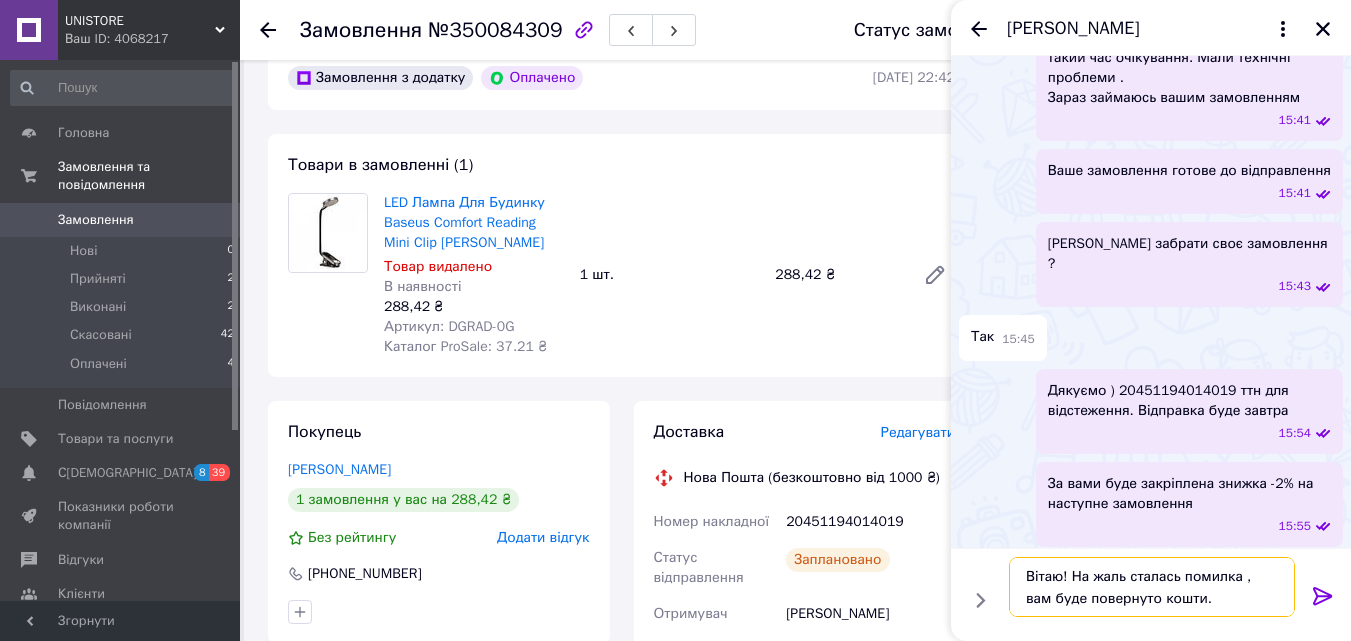 click on "Вітаю! На жаль сталась помилка , вам буде повернуто кошти." at bounding box center (1152, 587) 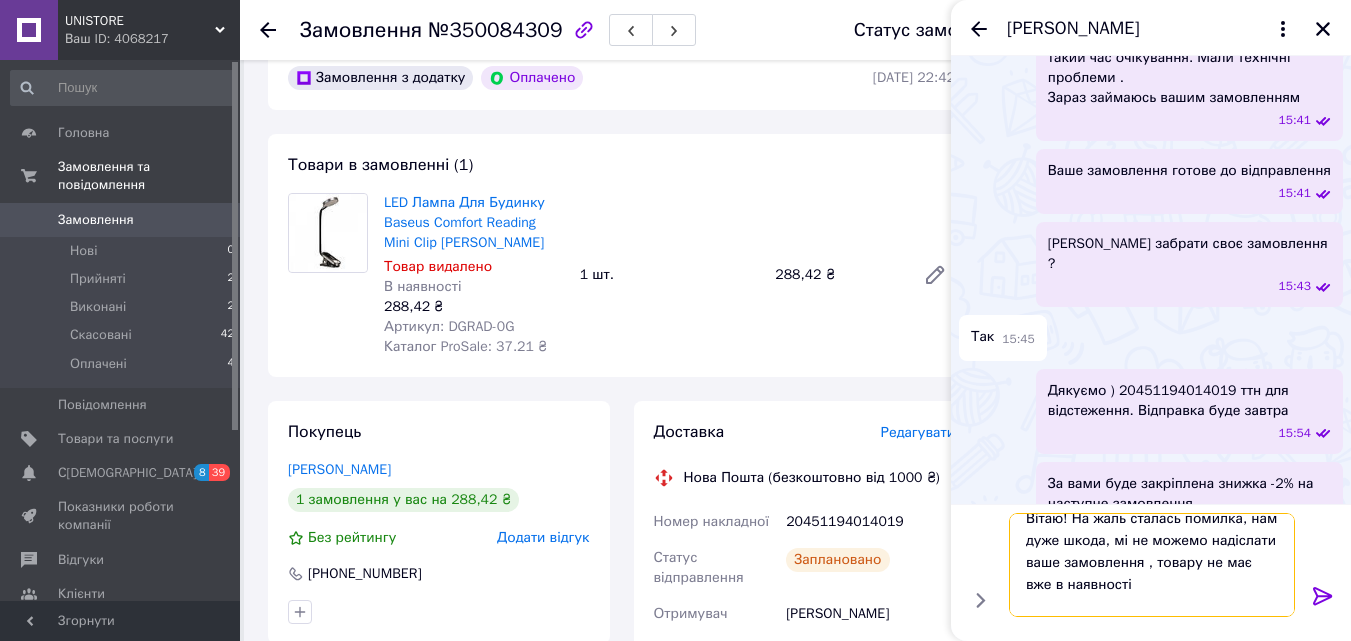 scroll, scrollTop: 36, scrollLeft: 0, axis: vertical 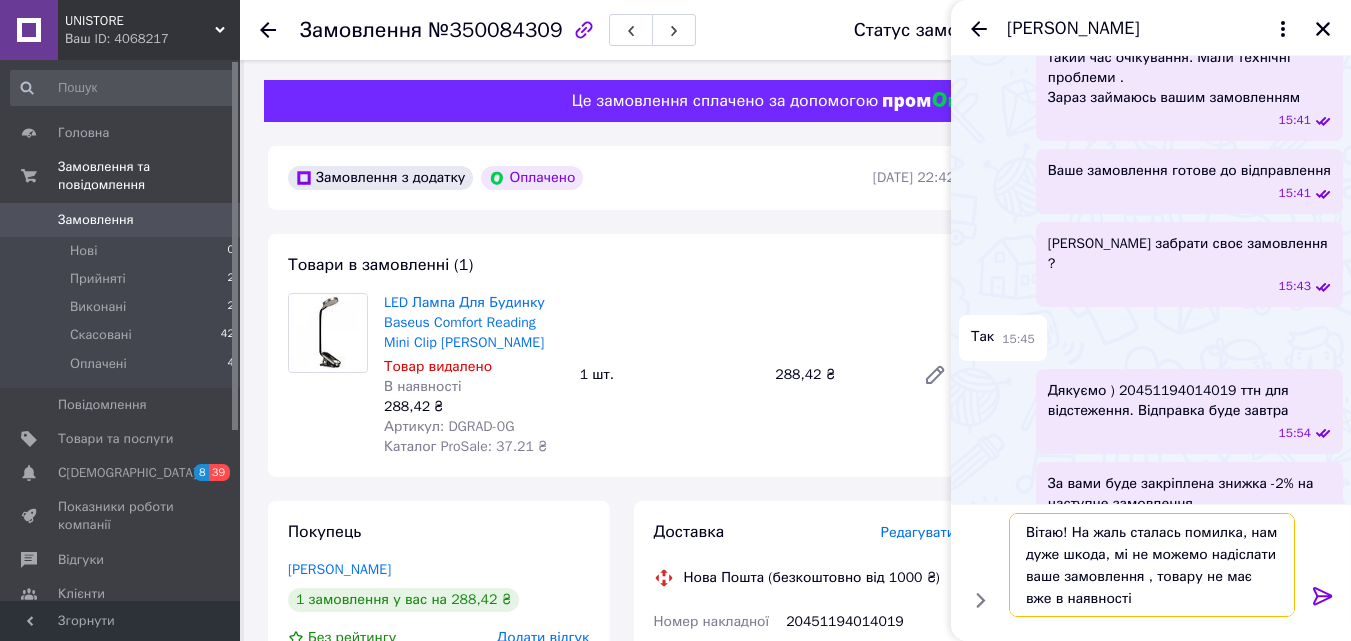 click on "Вітаю! На жаль сталась помилка, нам дуже шкода, мі не можемо надіслати ваше замовлення , товару не має вже в наявності
вам буде повернуто кошти." at bounding box center [1152, 565] 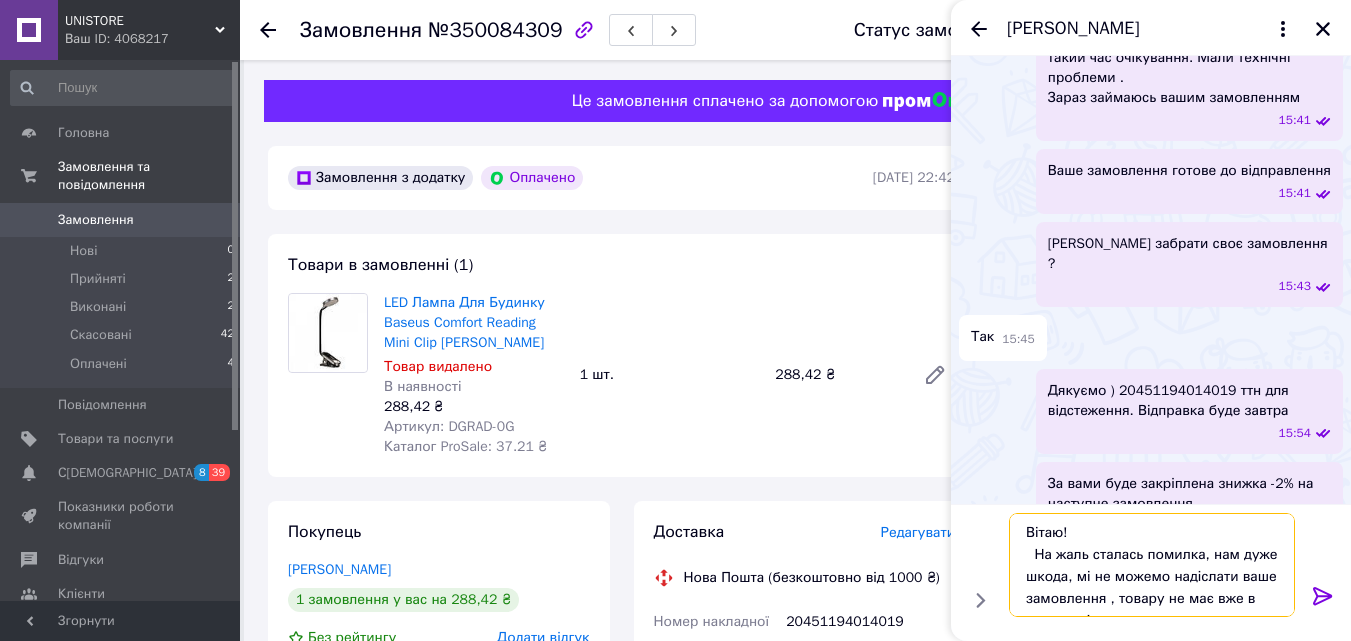 click on "Вітаю!
На жаль сталась помилка, нам дуже шкода, мі не можемо надіслати ваше замовлення , товару не має вже в наявності
вам буде повернуто кошти." at bounding box center [1152, 565] 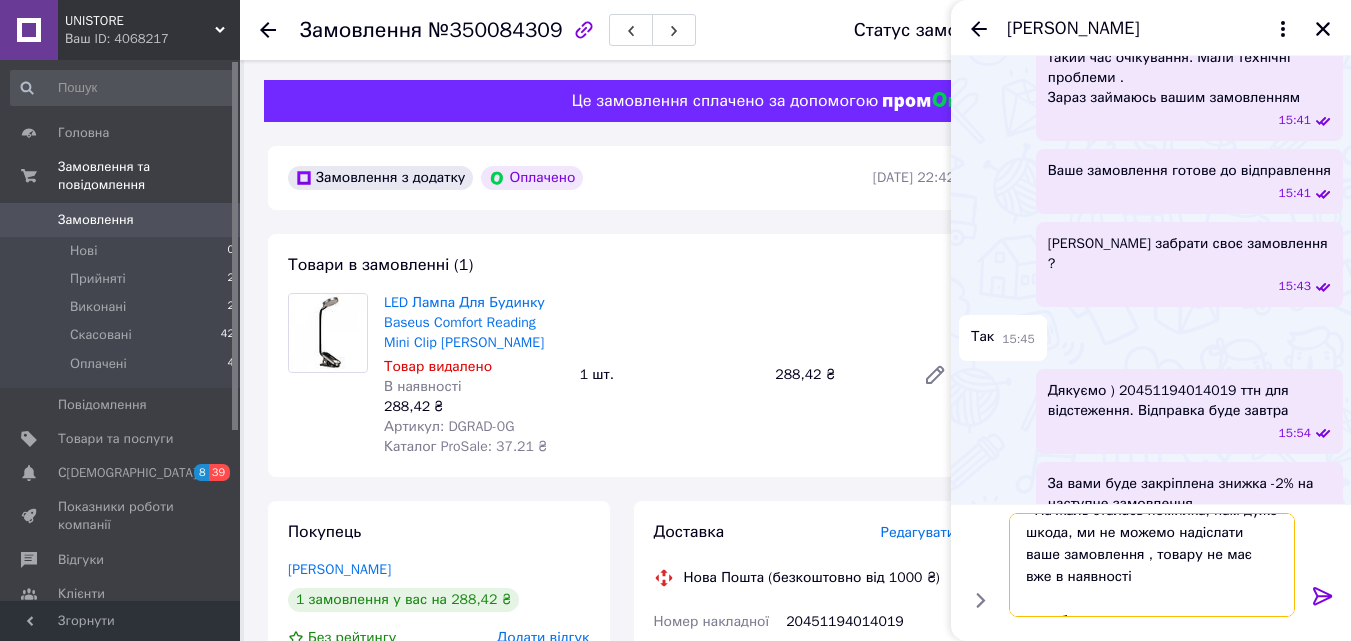 scroll, scrollTop: 68, scrollLeft: 0, axis: vertical 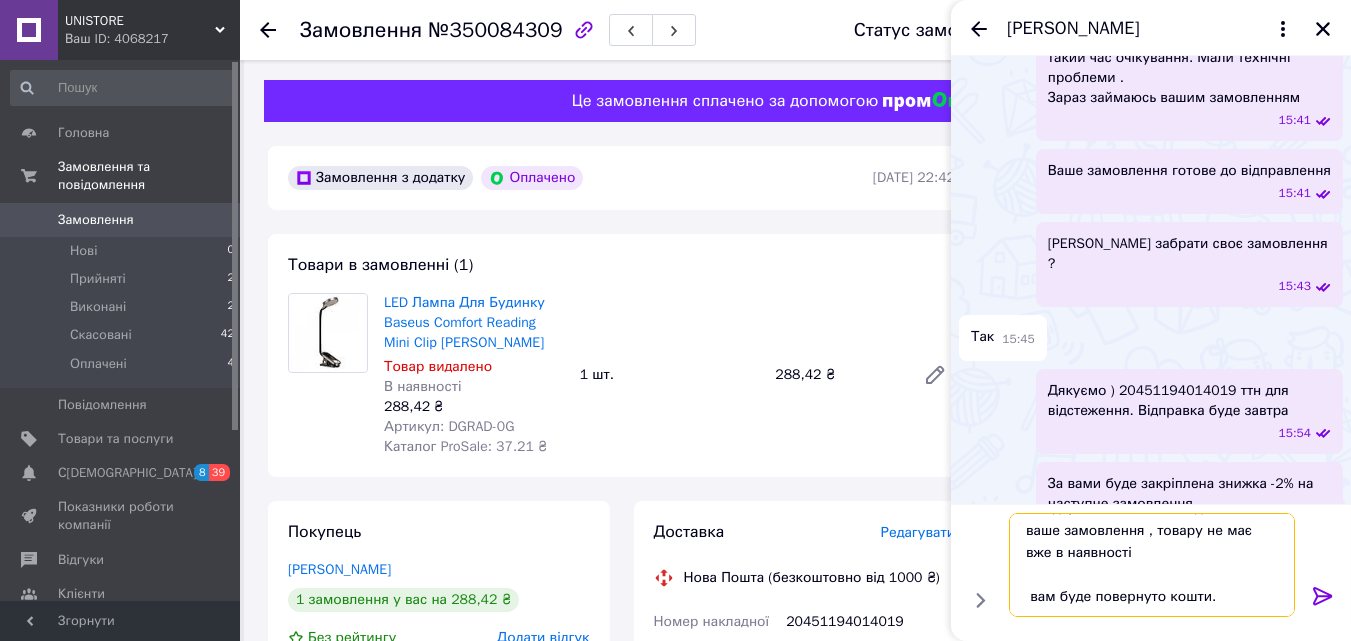 click on "Вітаю!
На жаль сталась помилка, нам дуже шкода, ми не можемо надіслати ваше замовлення , товару не має вже в наявності
вам буде повернуто кошти." at bounding box center (1152, 565) 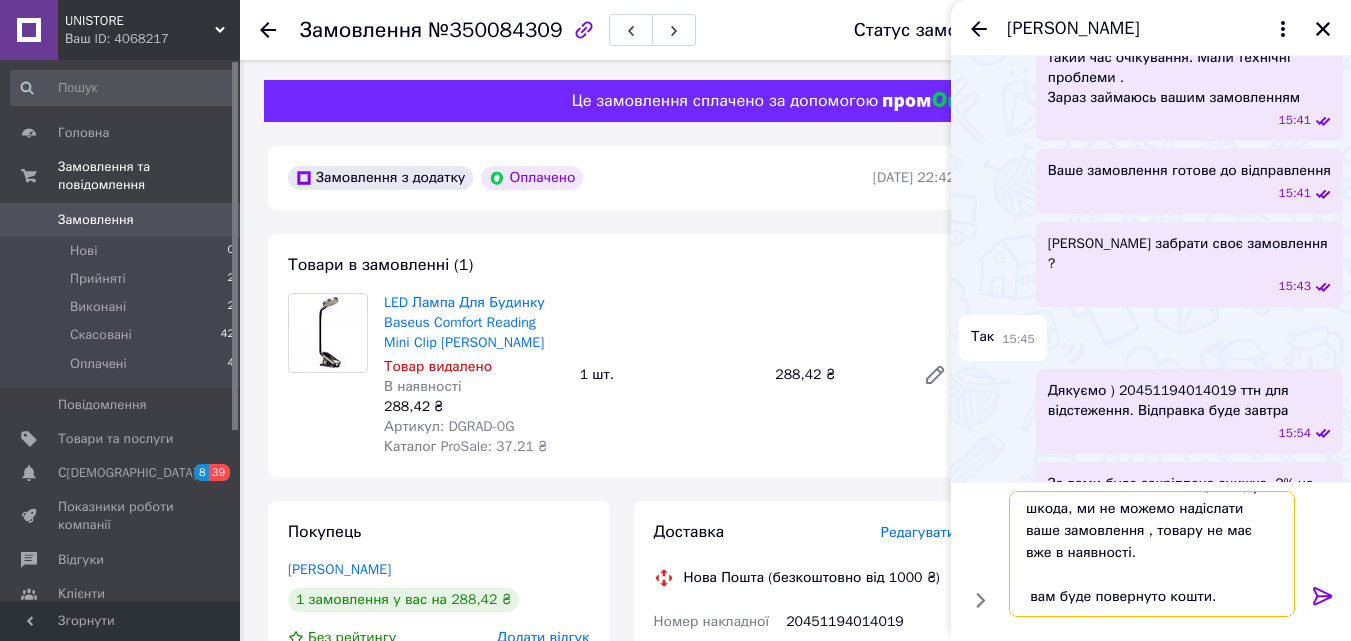 scroll, scrollTop: 46, scrollLeft: 0, axis: vertical 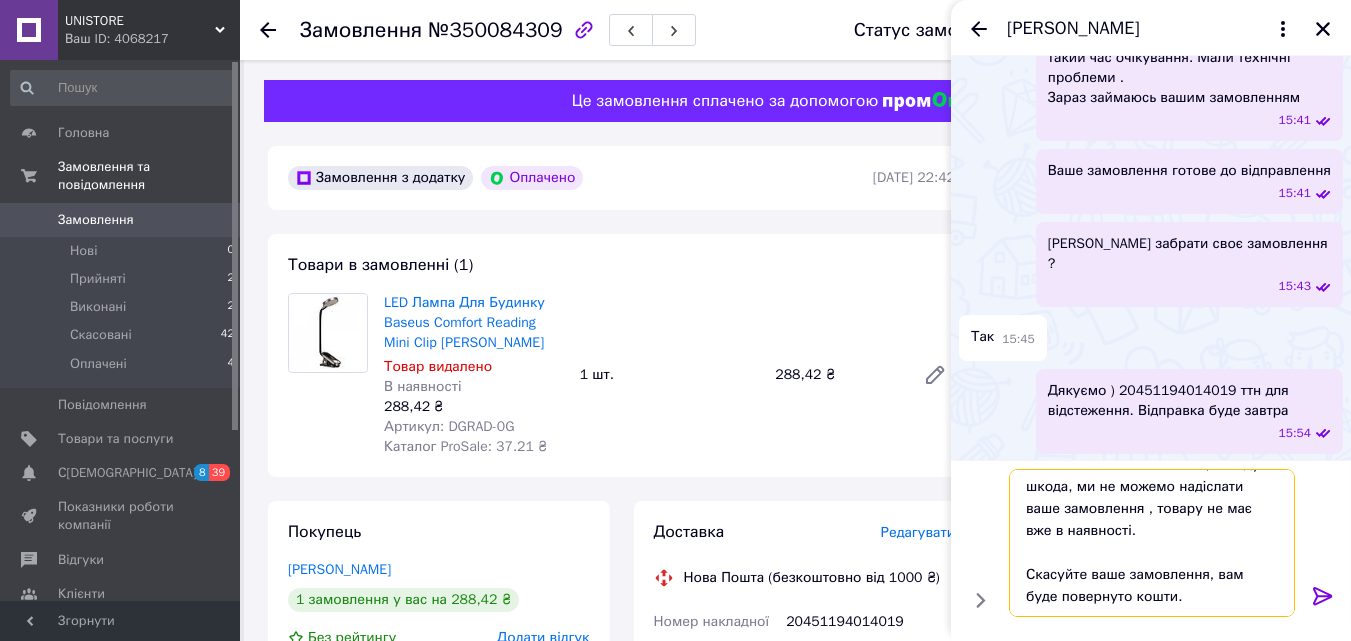 drag, startPoint x: 1207, startPoint y: 507, endPoint x: 1232, endPoint y: 511, distance: 25.317978 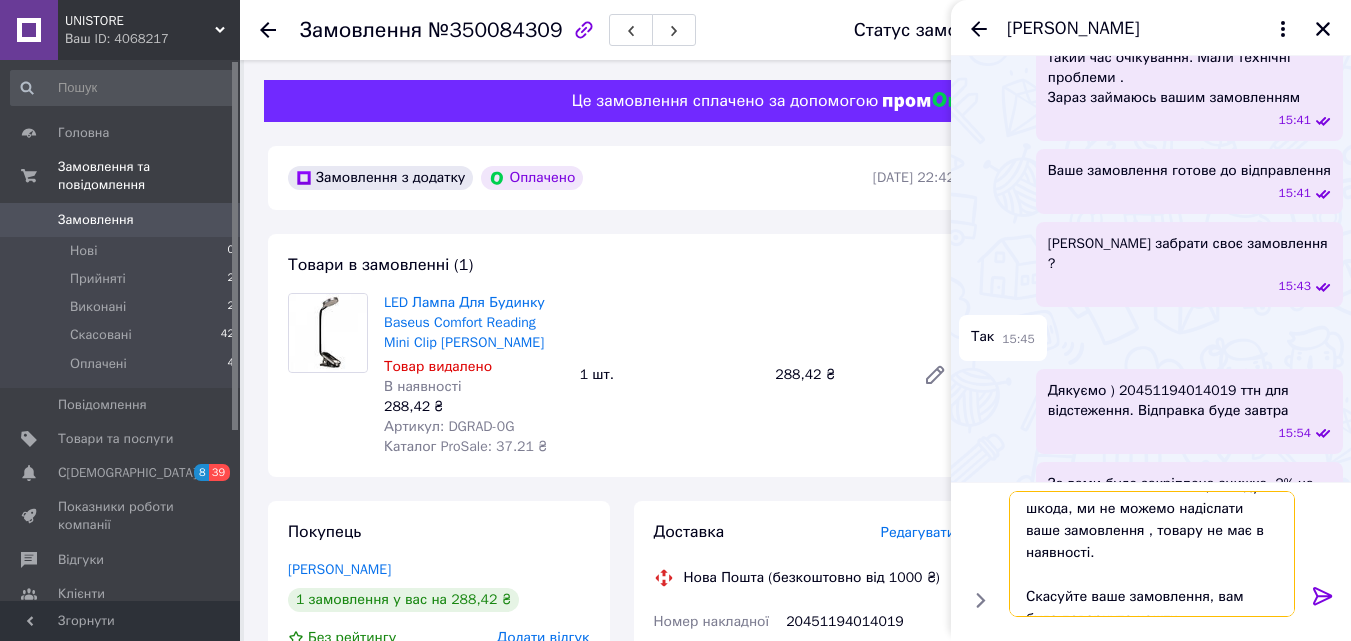click on "Вітаю!
На жаль сталась помилка, нам дуже шкода, ми не можемо надіслати ваше замовлення , товару не має в наявності.
Скасуйте ваше замовлення, вам буде повернуто кошти." at bounding box center [1152, 554] 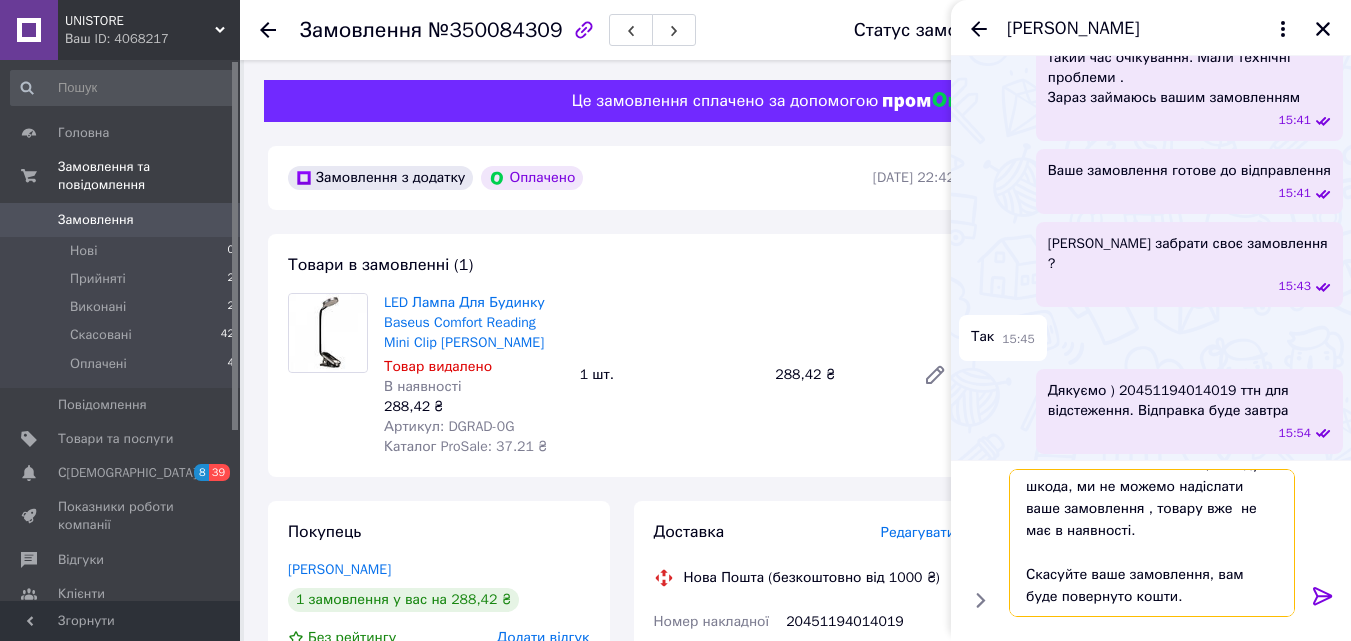 type on "Вітаю!
На жаль сталась помилка, нам дуже шкода, ми не можемо надіслати ваше замовлення , товару вже не має в наявності.
Скасуйте ваше замовлення, вам буде повернуто кошти." 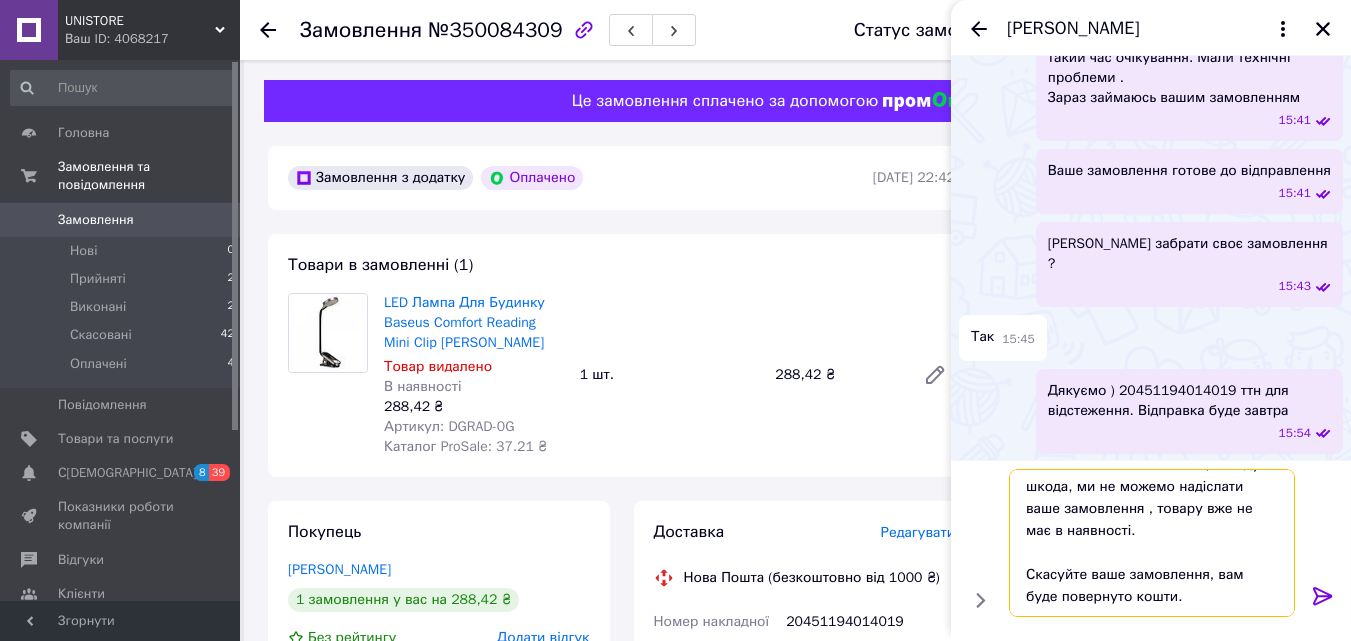 click on "Вітаю!
На жаль сталась помилка, нам дуже шкода, ми не можемо надіслати ваше замовлення , товару вже не має в наявності.
Скасуйте ваше замовлення, вам буде повернуто кошти." at bounding box center [1152, 543] 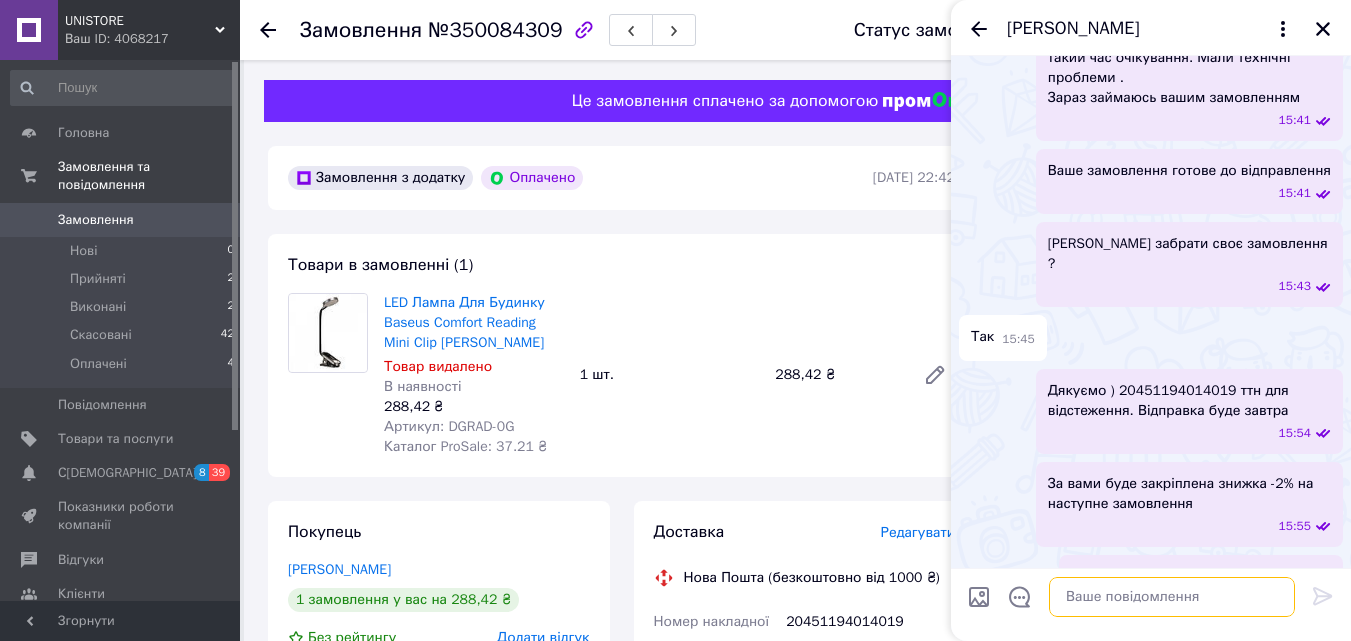scroll, scrollTop: 0, scrollLeft: 0, axis: both 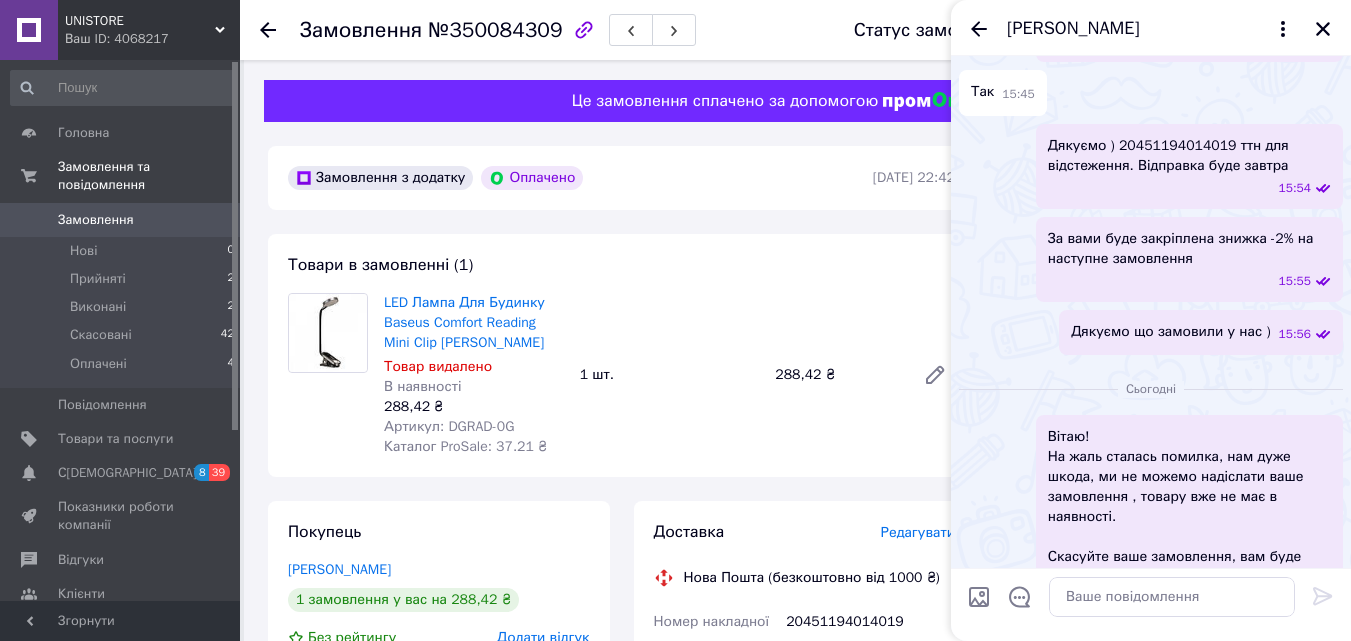 click on "Товари в замовленні (1) LED Лампа Для Будинку Baseus Comfort Reading Mini Clip [PERSON_NAME] Товар видалено В наявності 288,42 ₴ Артикул: DGRAD-0G Каталог ProSale: 37.21 ₴  1 шт. 288,42 ₴" at bounding box center (621, 355) 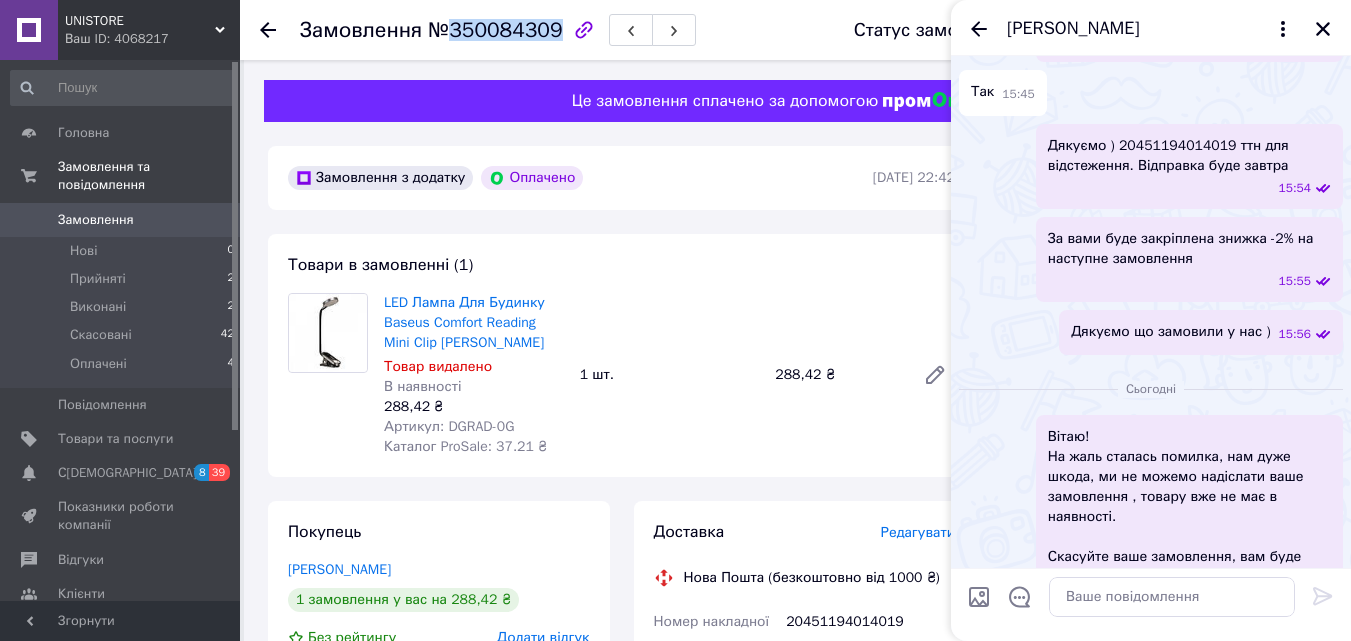 click on "№350084309" at bounding box center [495, 30] 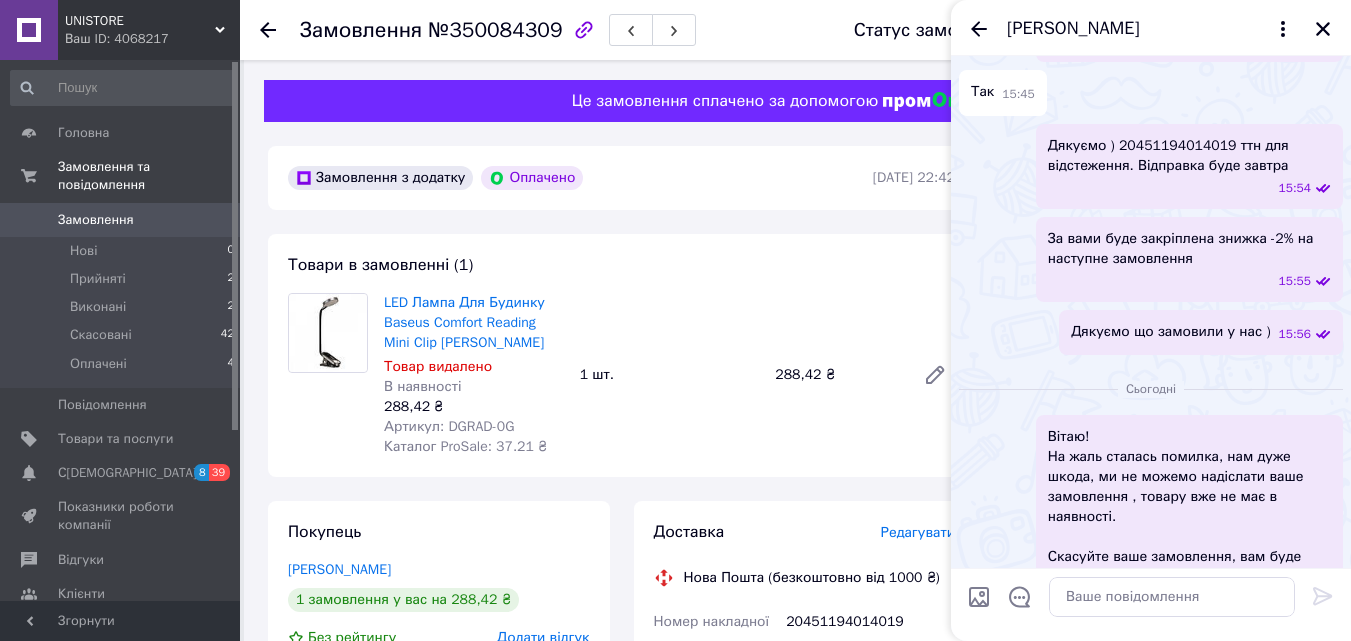 click on "Товари в замовленні (1) LED Лампа Для Будинку Baseus Comfort Reading Mini Clip [PERSON_NAME] Товар видалено В наявності 288,42 ₴ Артикул: DGRAD-0G Каталог ProSale: 37.21 ₴  1 шт. 288,42 ₴" at bounding box center [621, 355] 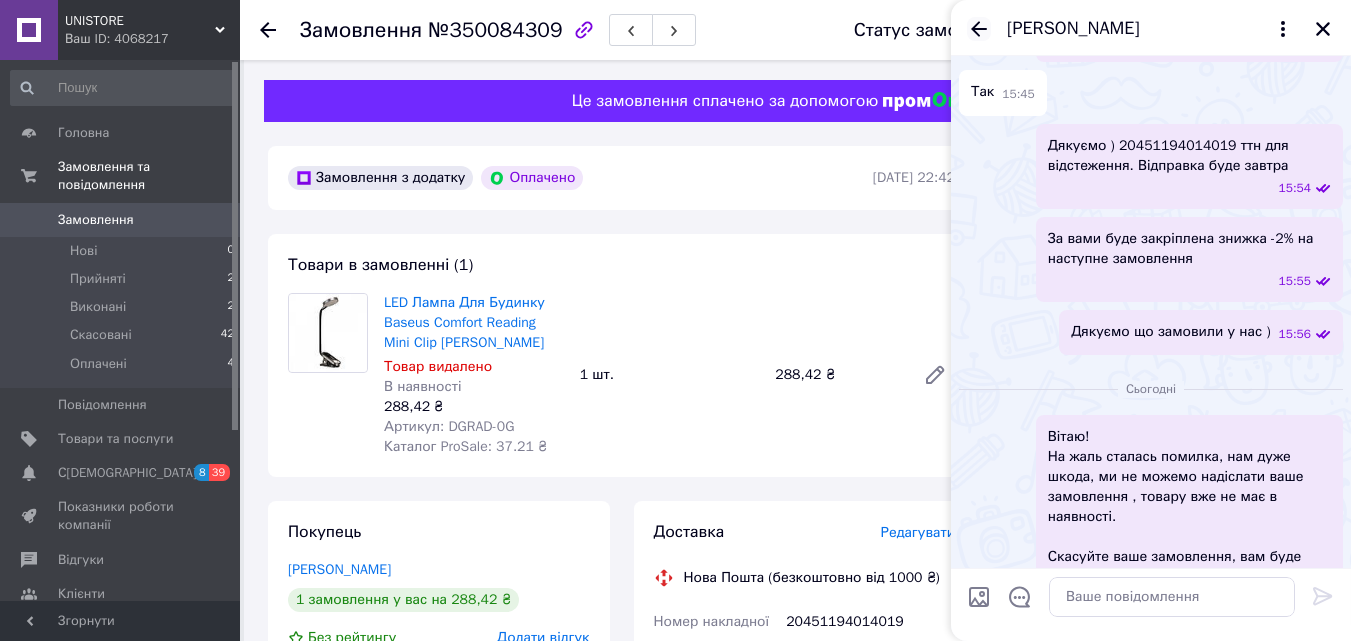 click 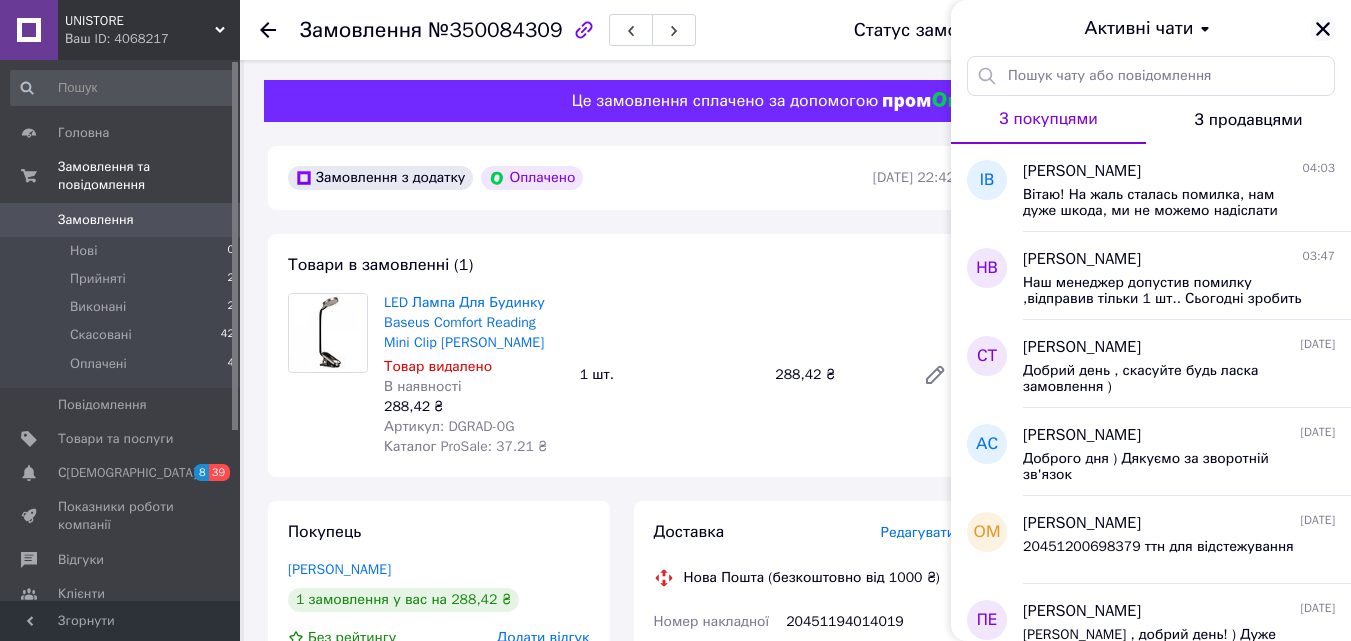 click 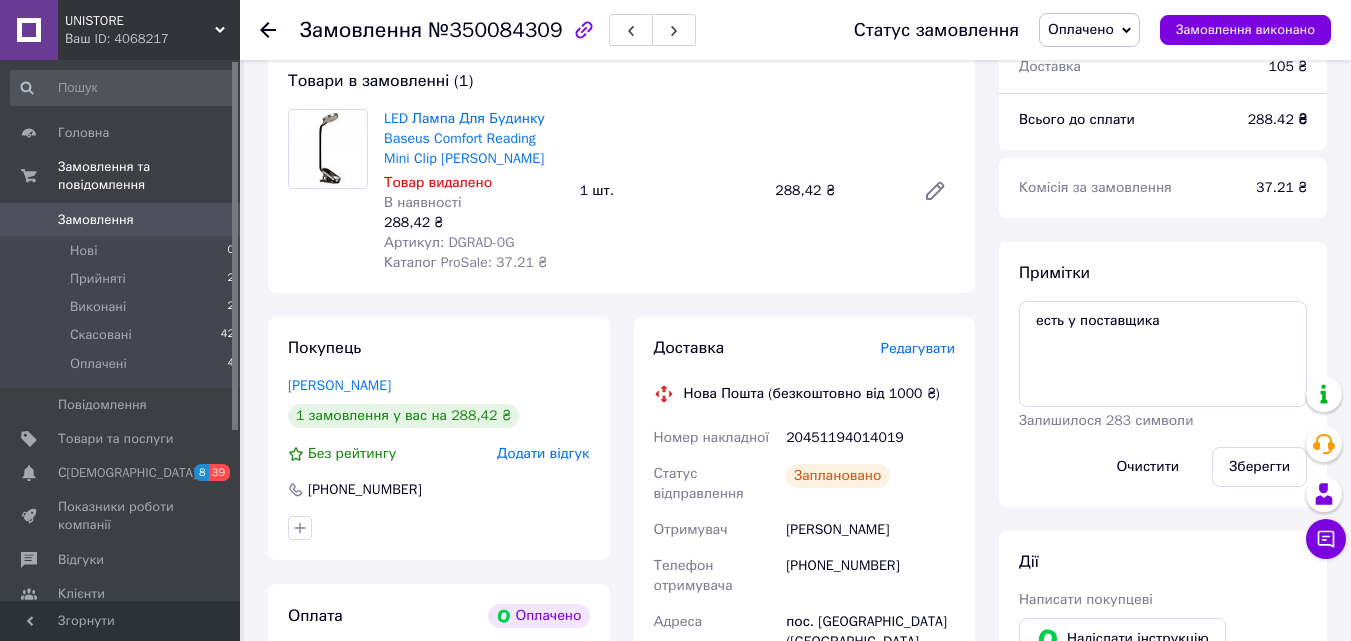 scroll, scrollTop: 200, scrollLeft: 0, axis: vertical 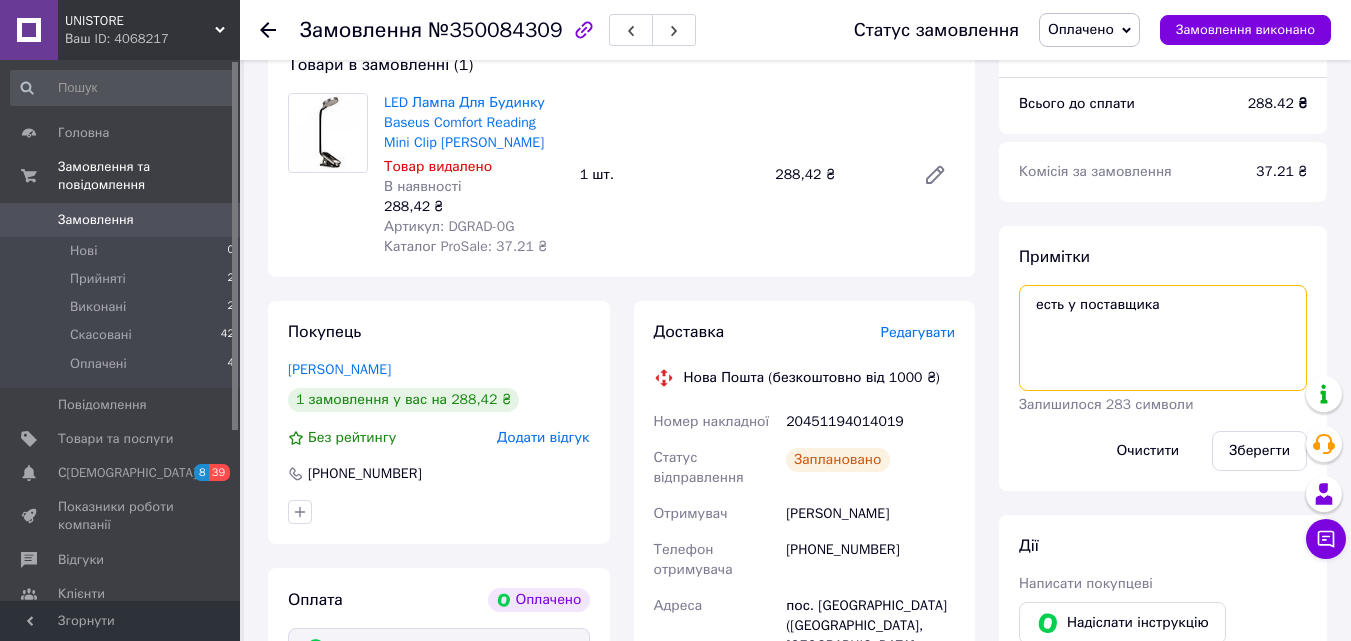 click on "есть у поставщика" at bounding box center [1163, 338] 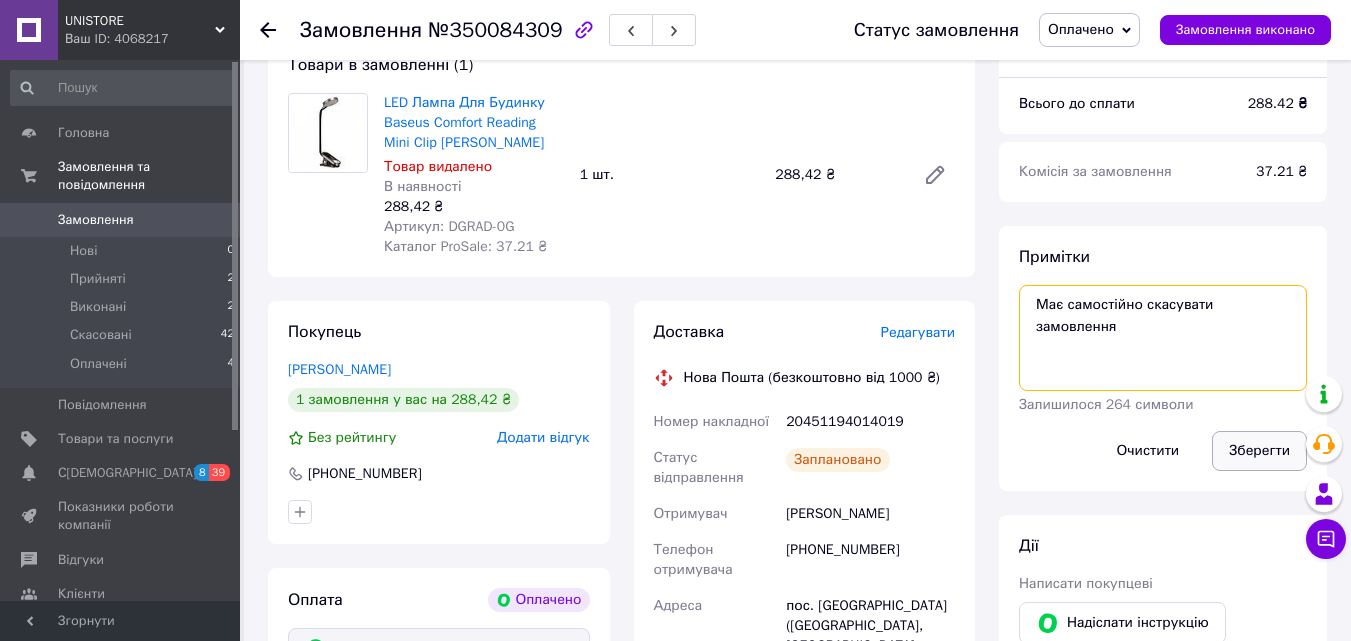 type on "Має самостійно скасувати замовлення" 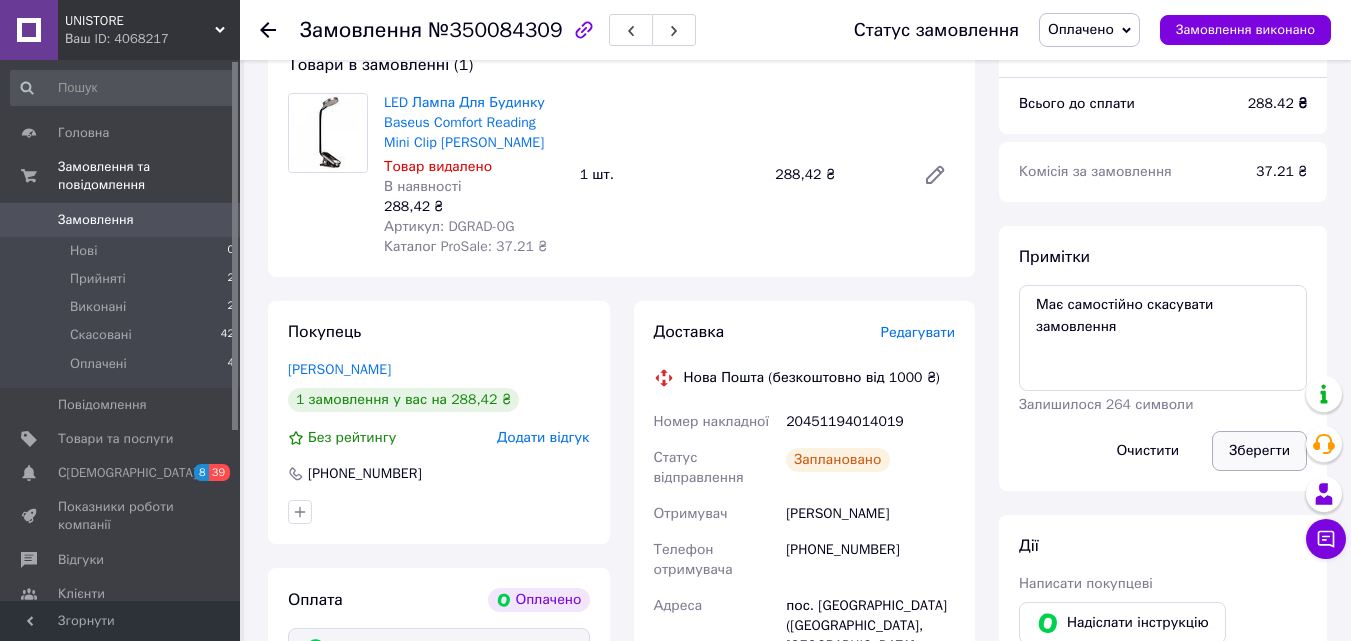click on "Зберегти" at bounding box center [1259, 451] 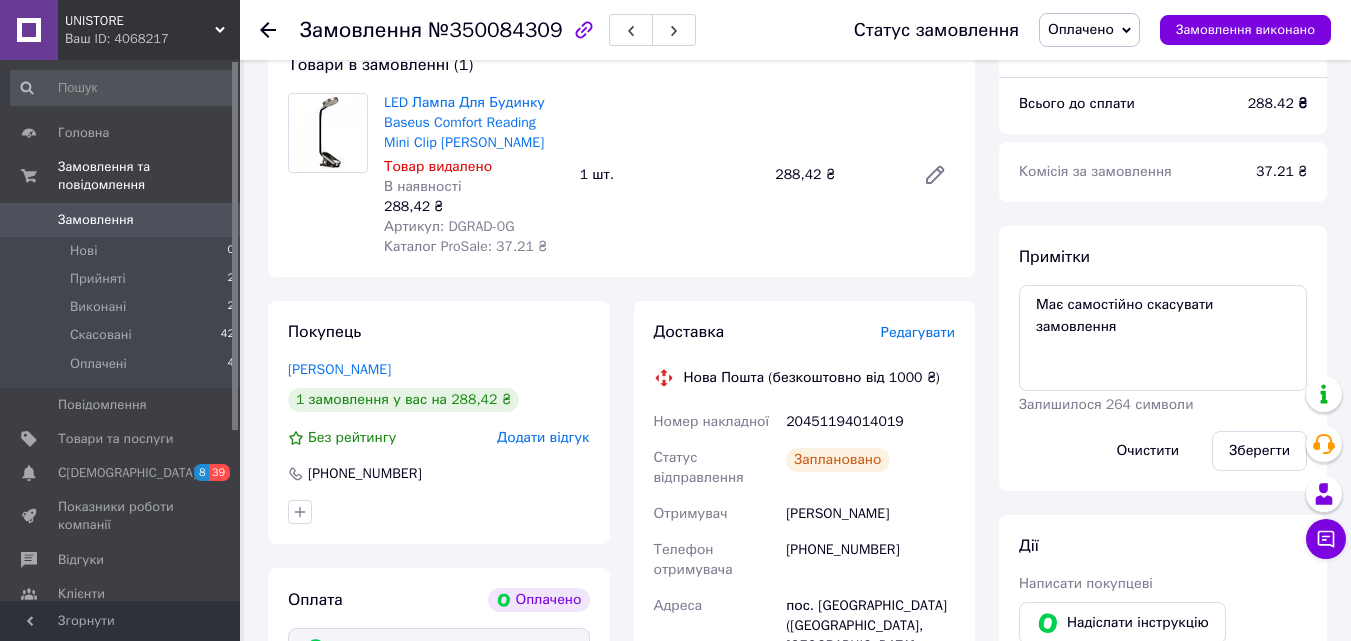 click 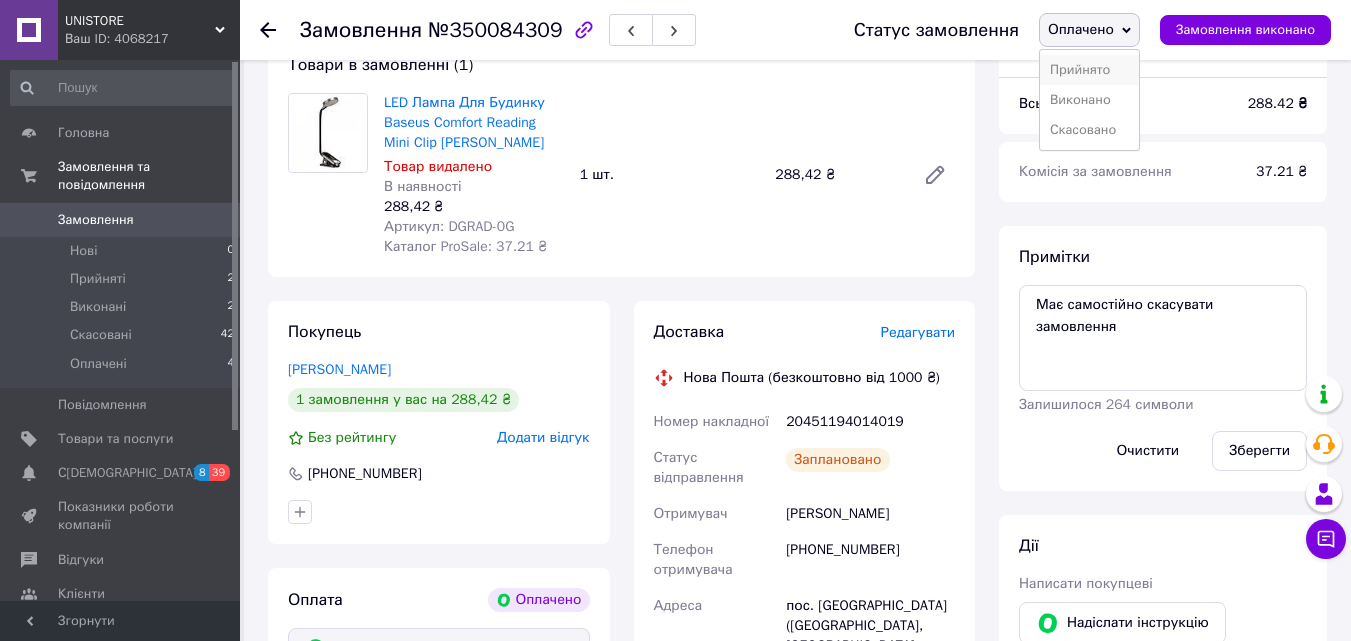 click on "Прийнято" at bounding box center (1089, 70) 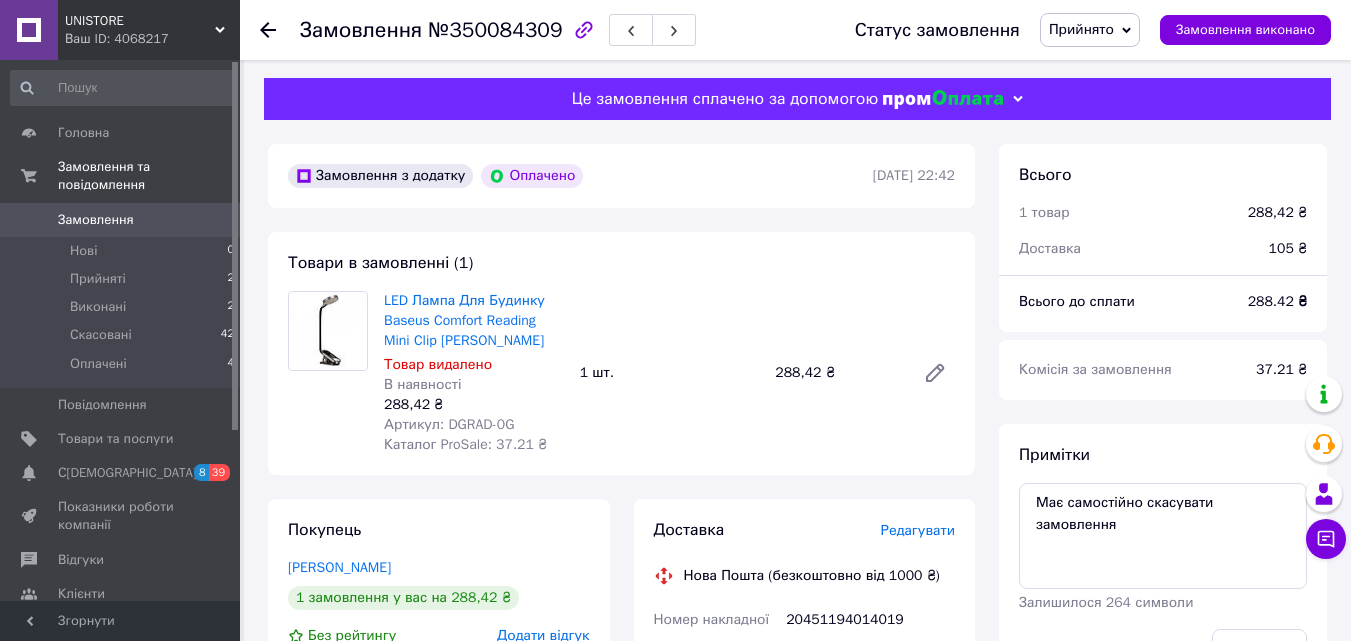 scroll, scrollTop: 0, scrollLeft: 0, axis: both 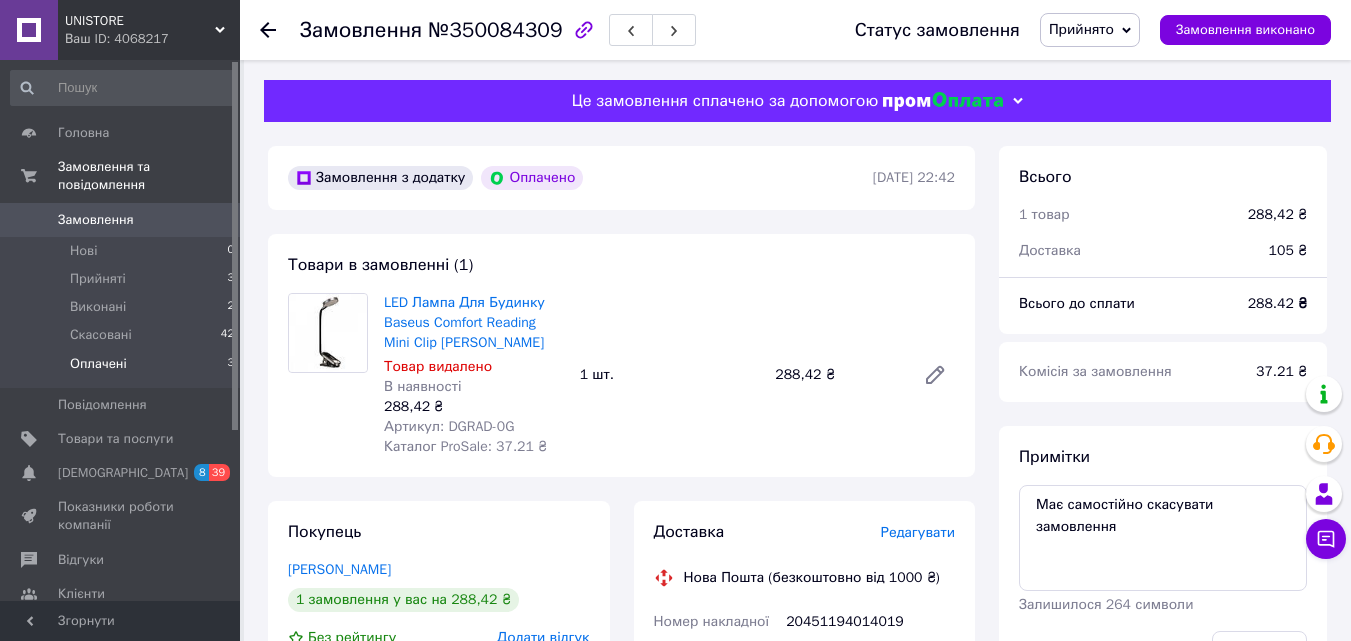 click on "Оплачені" at bounding box center (98, 364) 